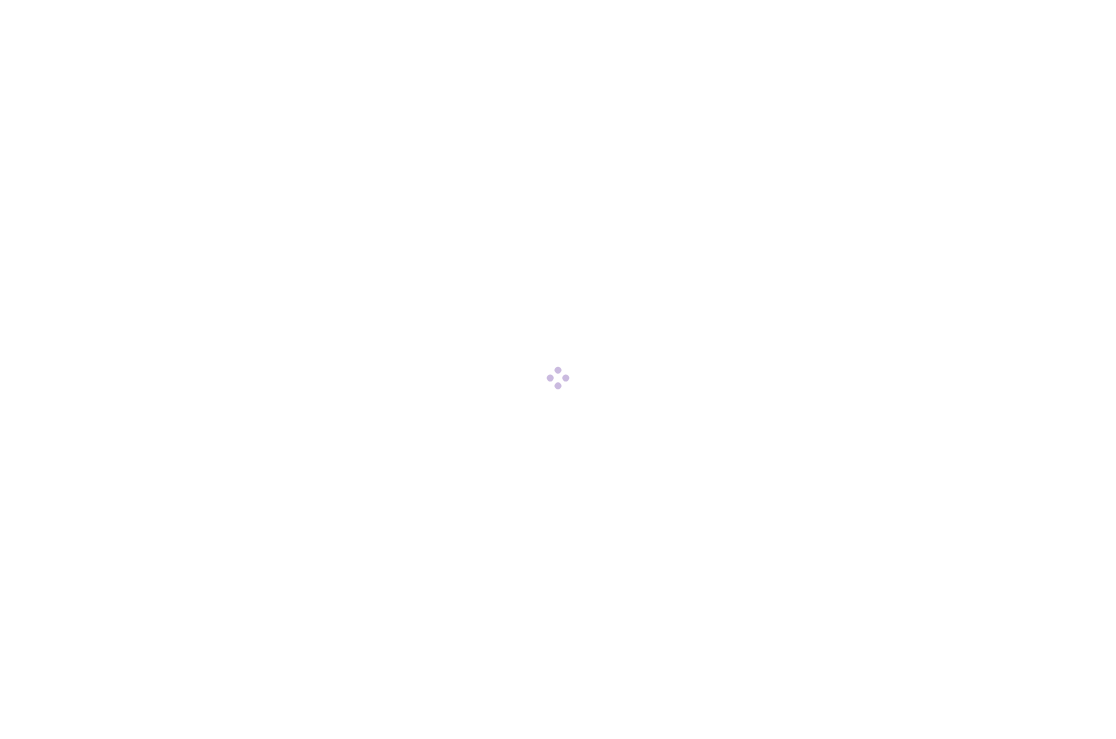 scroll, scrollTop: 0, scrollLeft: 0, axis: both 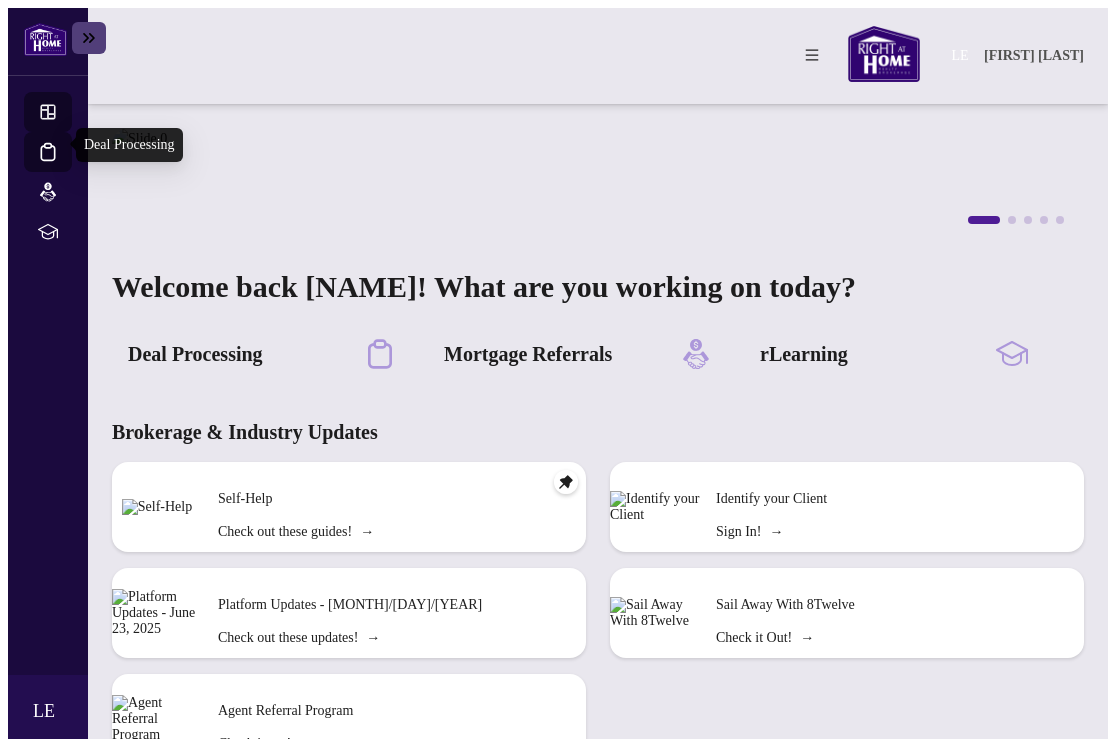 click on "Deal Processing" at bounding box center [66, 165] 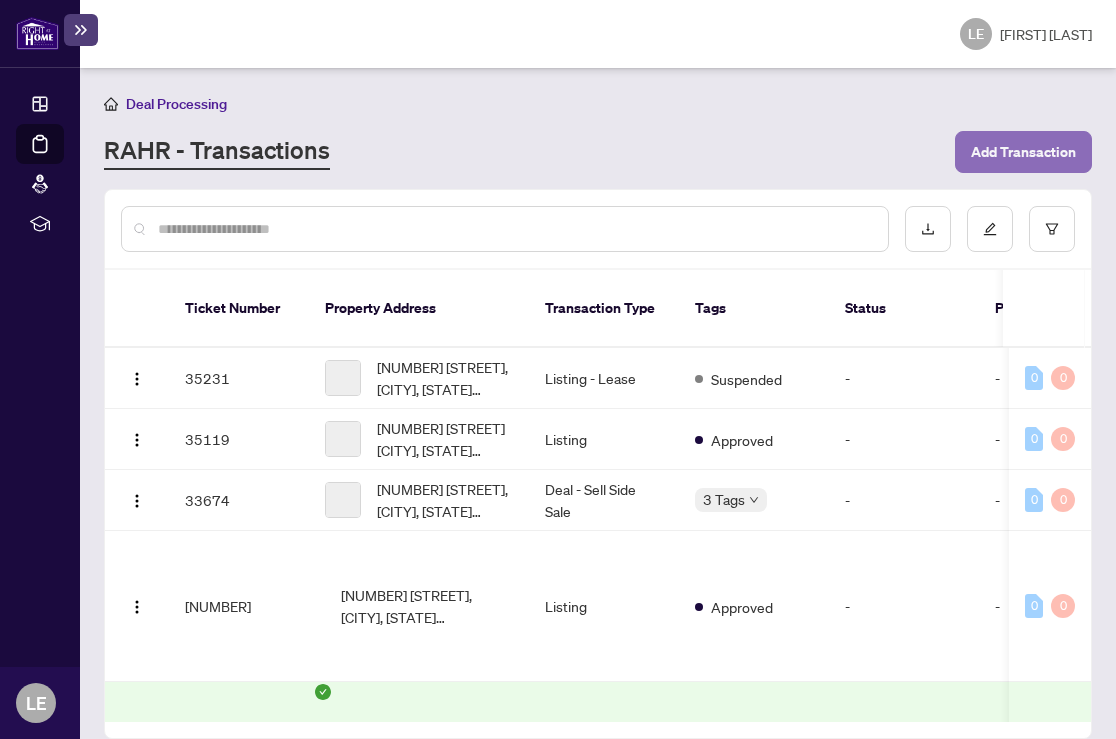 click on "Add Transaction" at bounding box center [1023, 152] 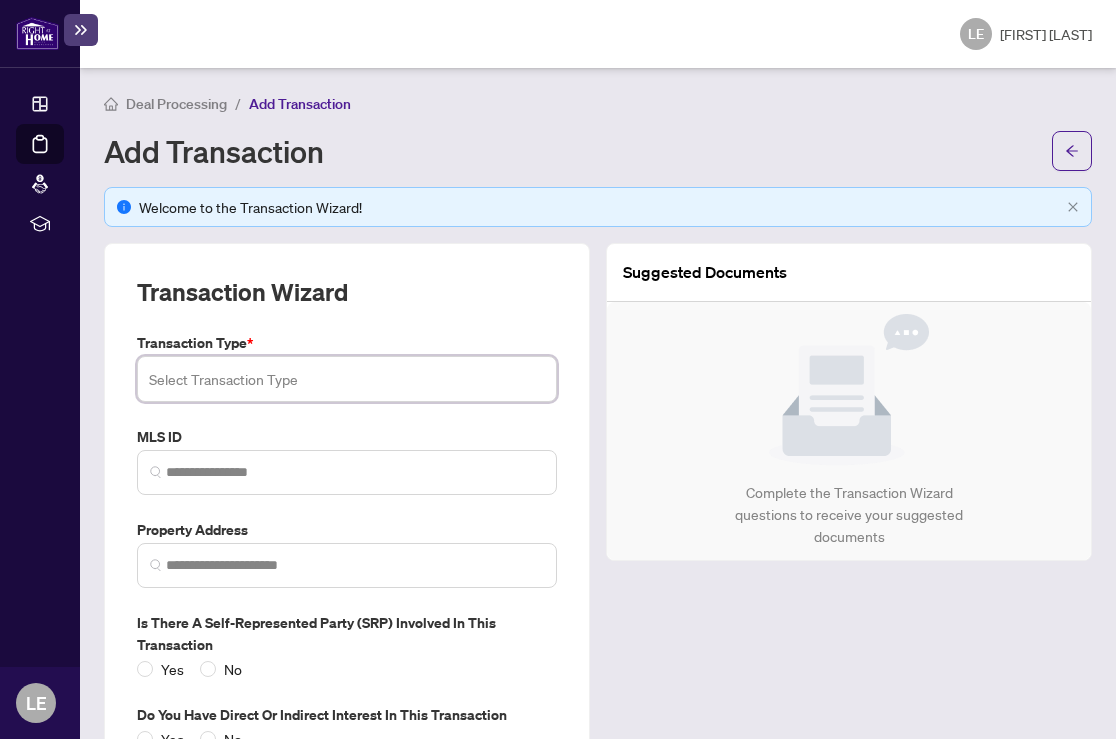 click at bounding box center (347, 379) 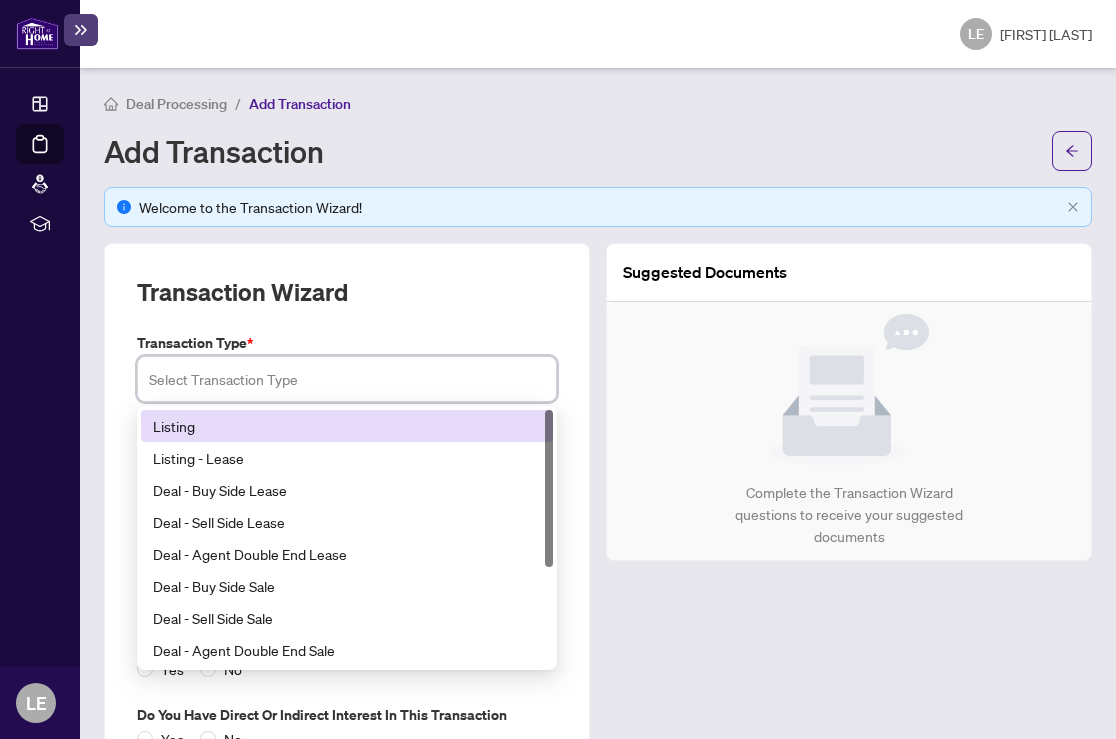 click on "Listing" at bounding box center (347, 426) 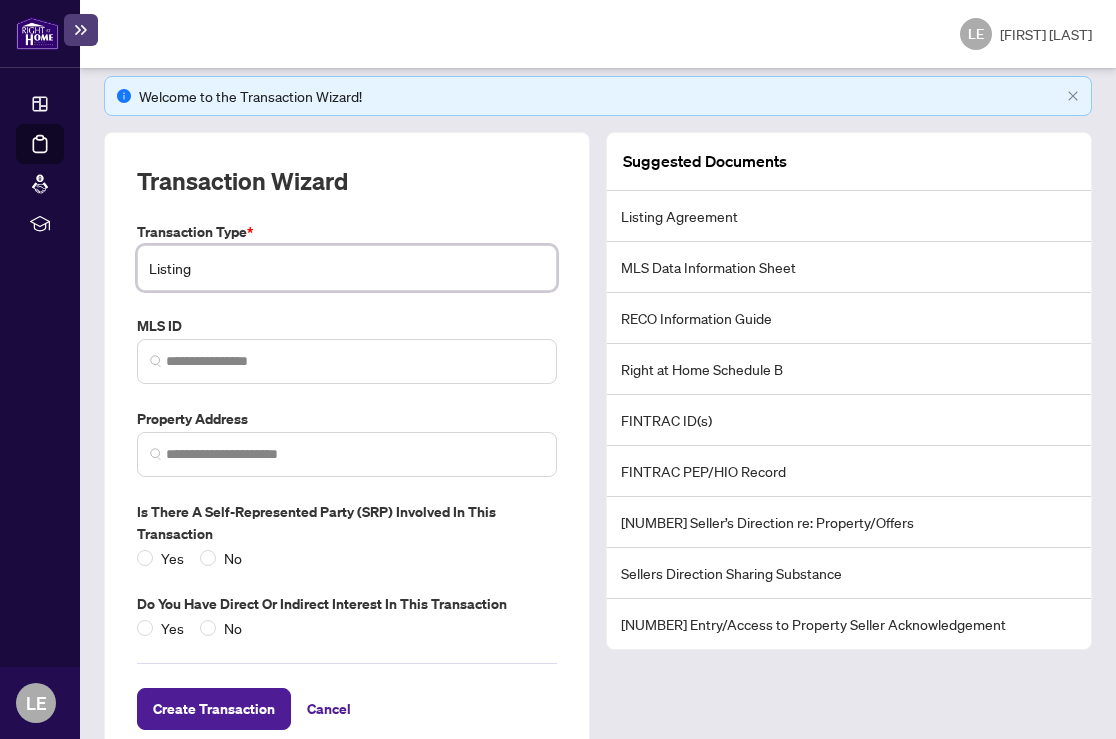 scroll, scrollTop: 112, scrollLeft: 0, axis: vertical 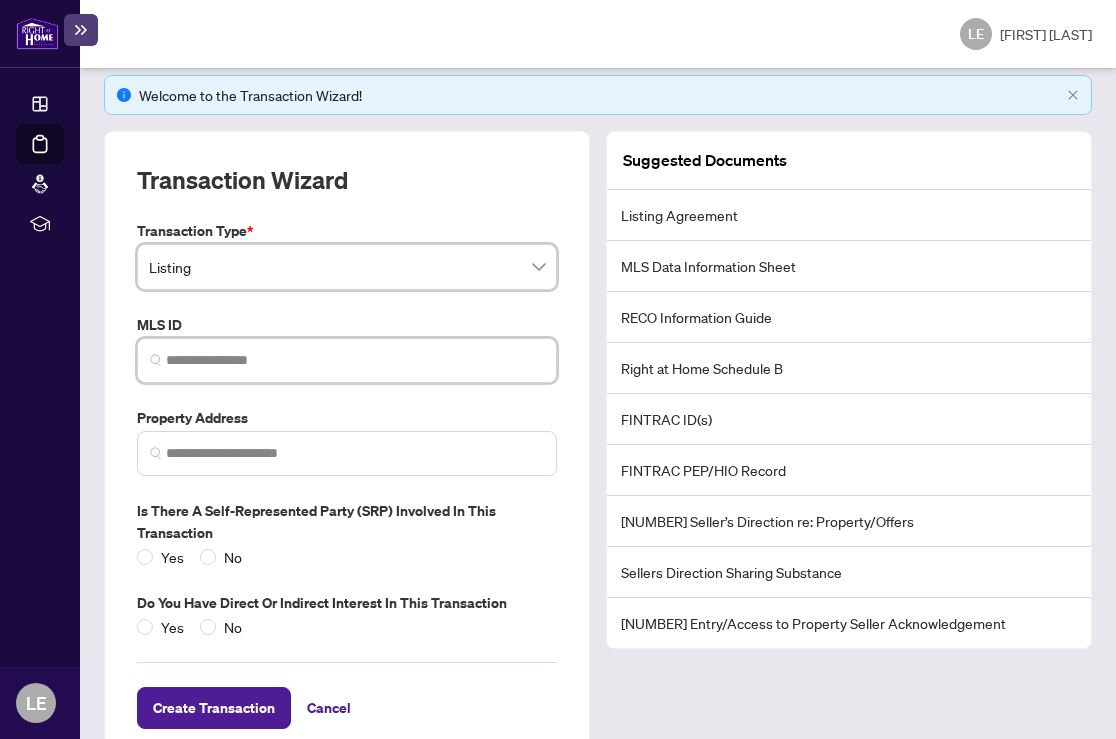 click at bounding box center (355, 360) 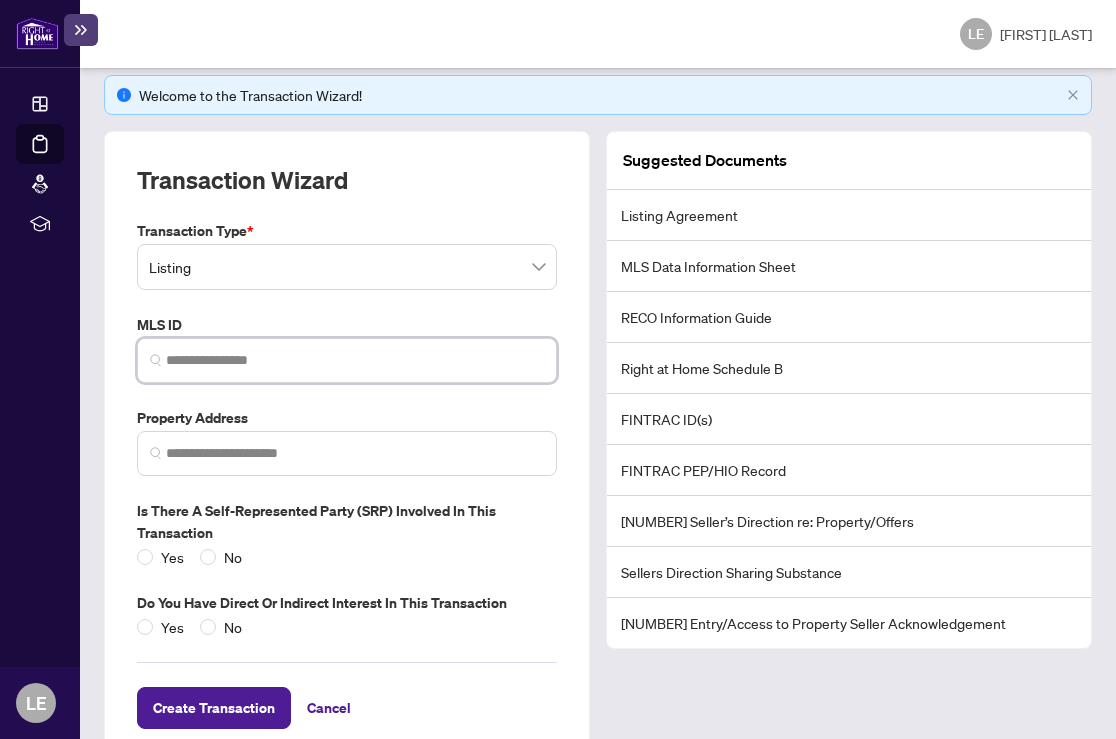 paste on "*********" 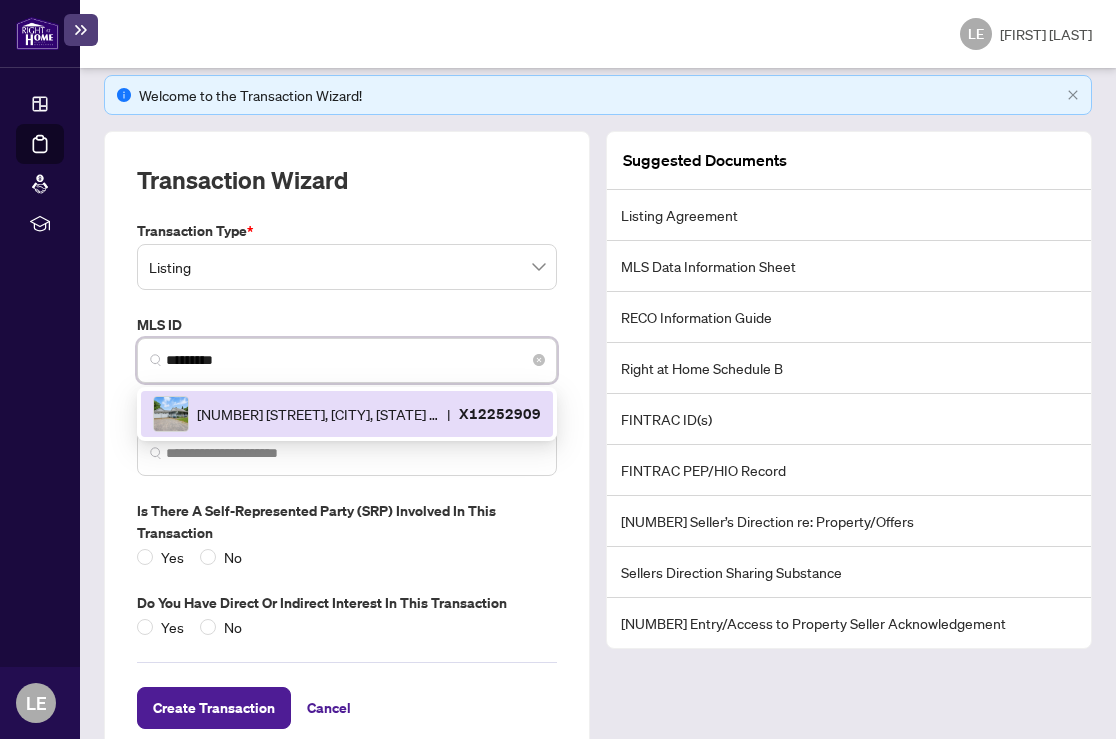 click on "[NUMBER] [STREET], [CITY], [STATE] [POSTAL CODE], Canada" at bounding box center [318, 414] 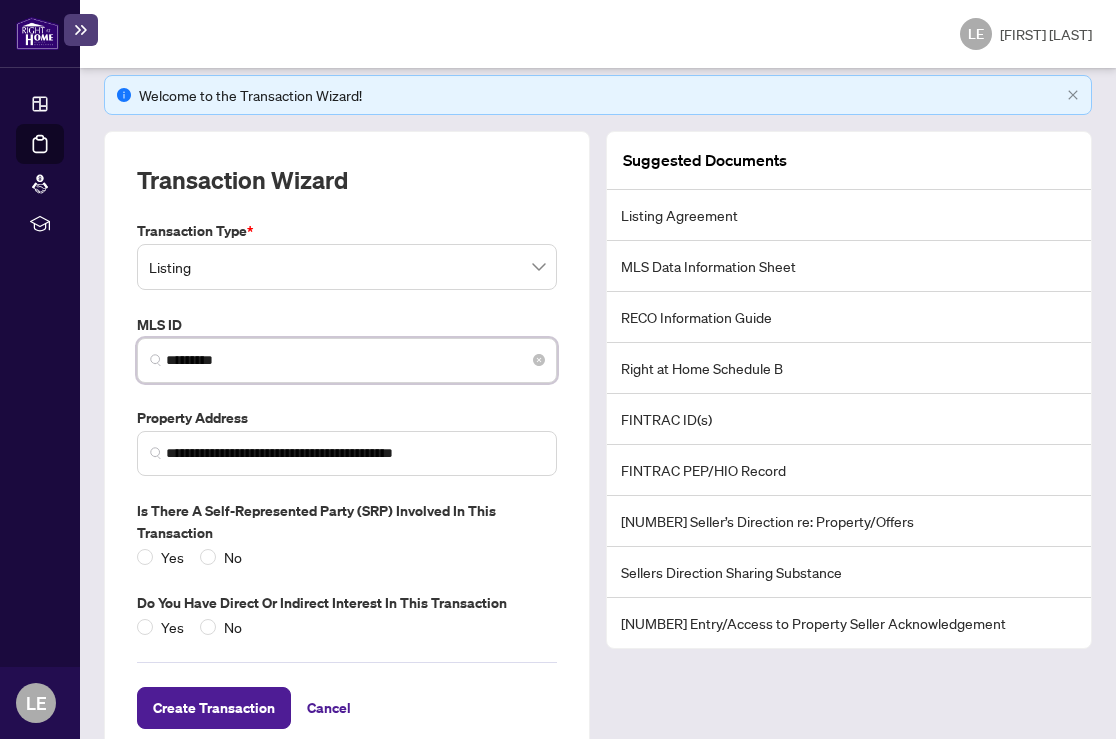 scroll, scrollTop: 158, scrollLeft: 0, axis: vertical 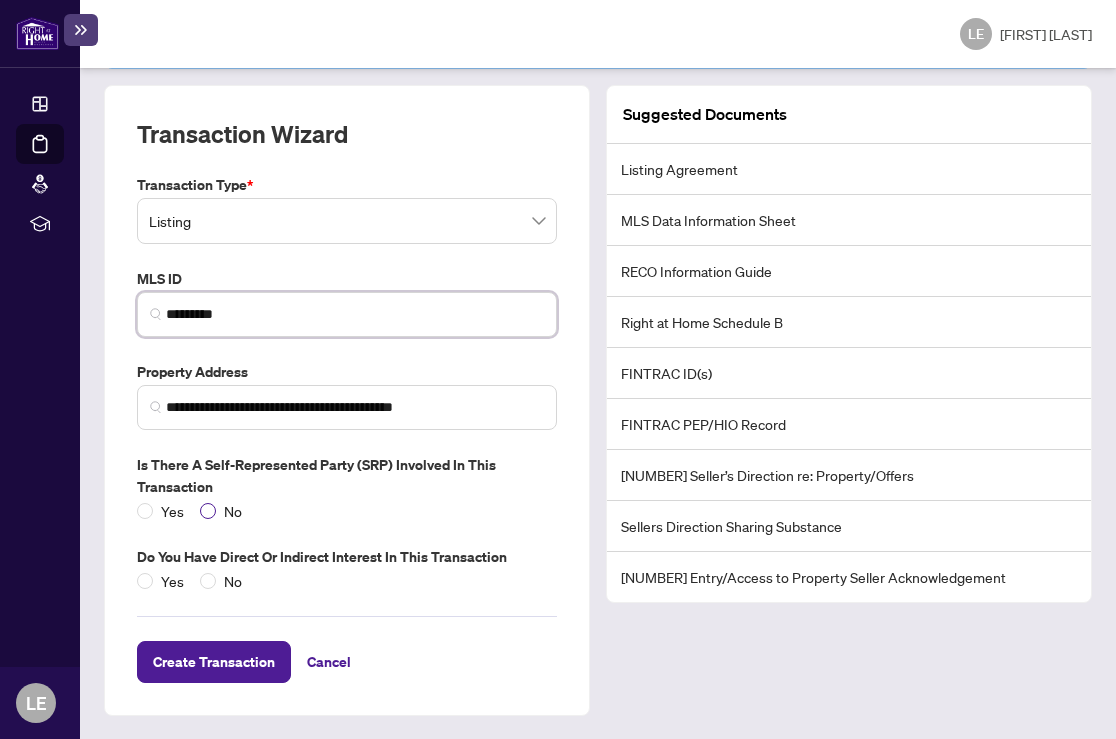 type on "*********" 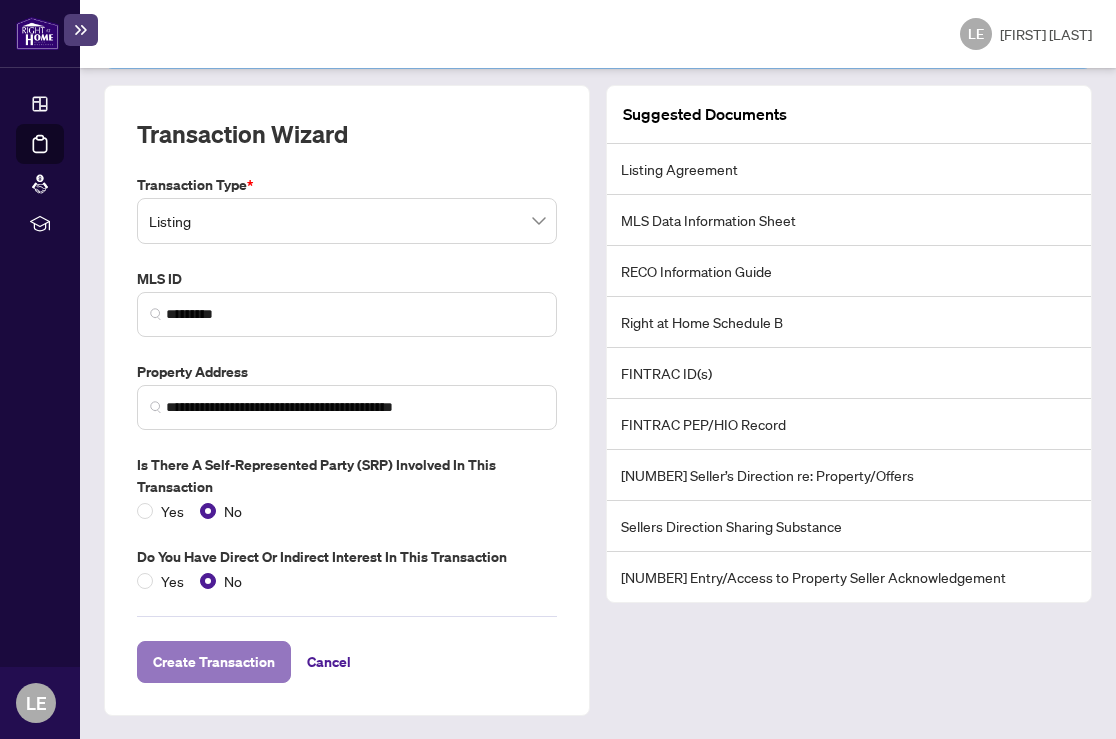 click on "Create Transaction" at bounding box center (214, 662) 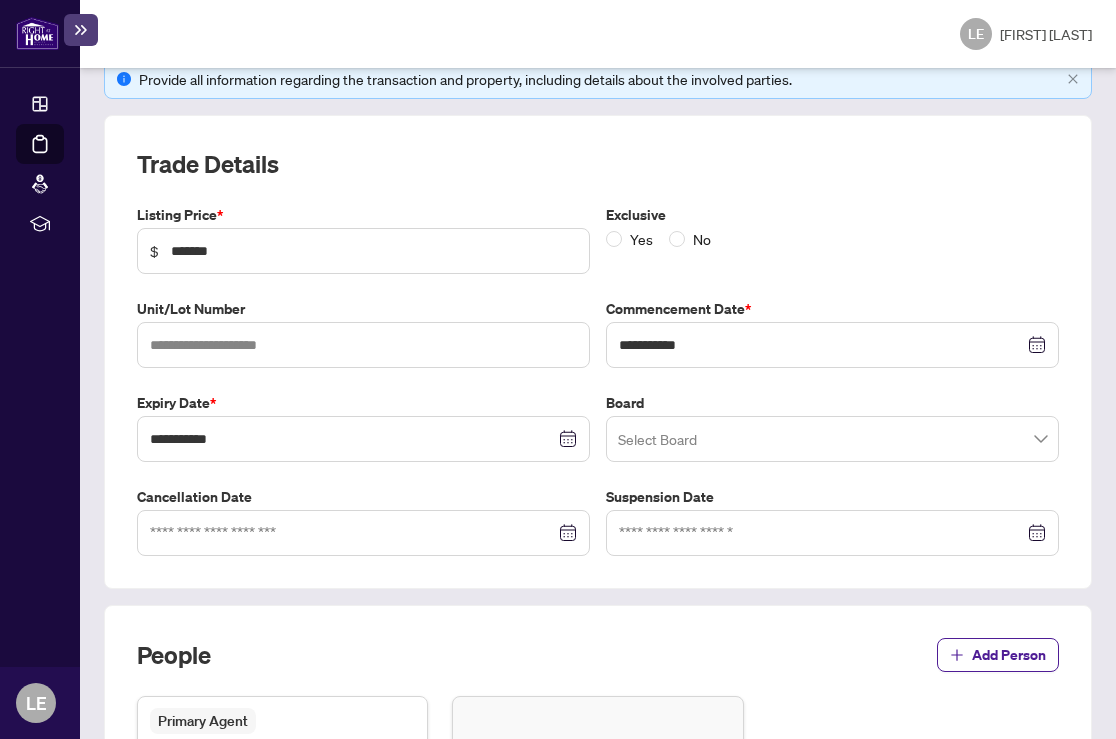 scroll, scrollTop: 300, scrollLeft: 0, axis: vertical 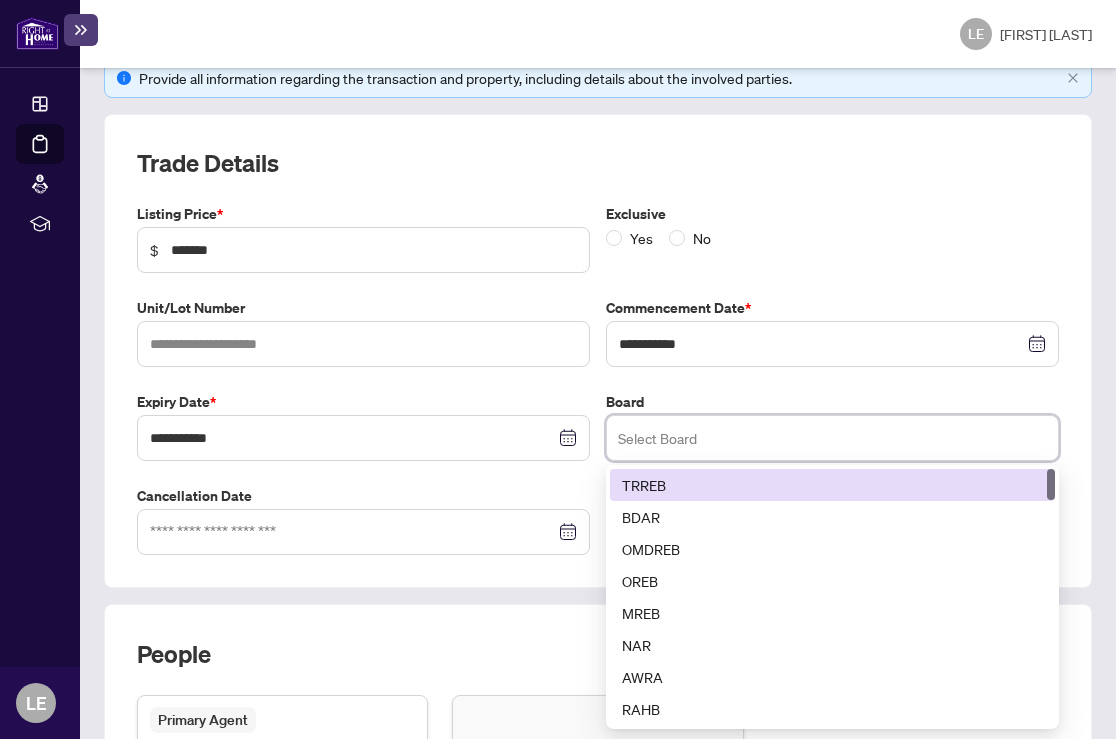 click at bounding box center (832, 438) 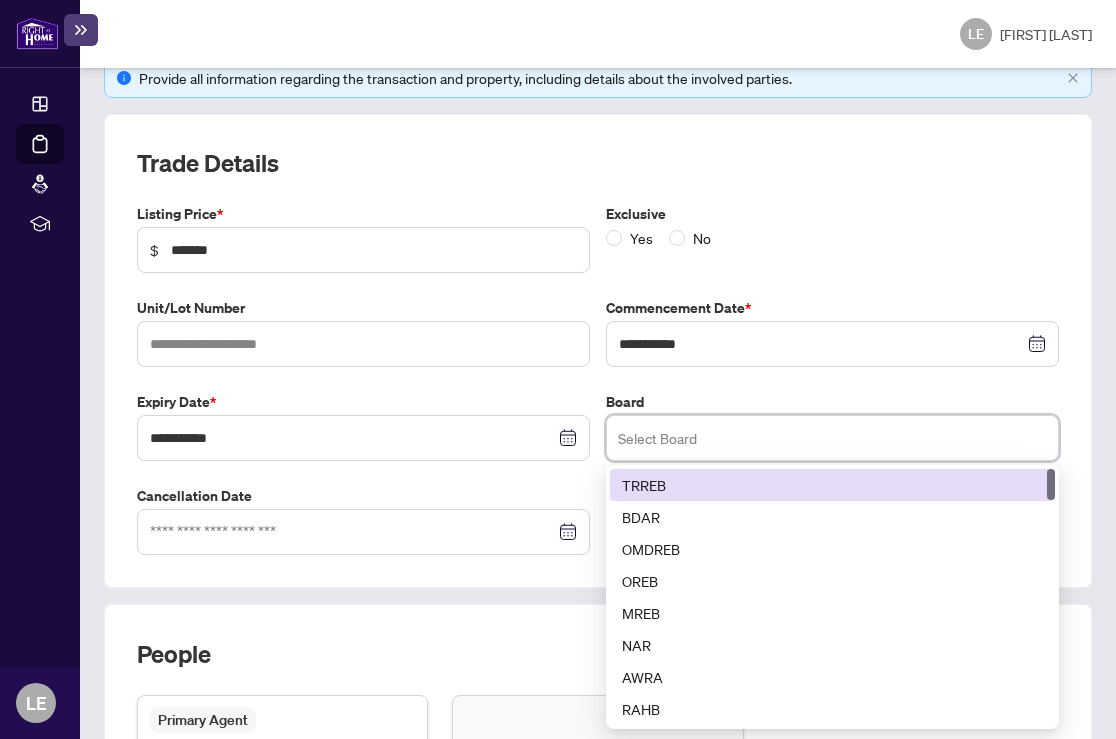 click on "TRREB" at bounding box center (832, 485) 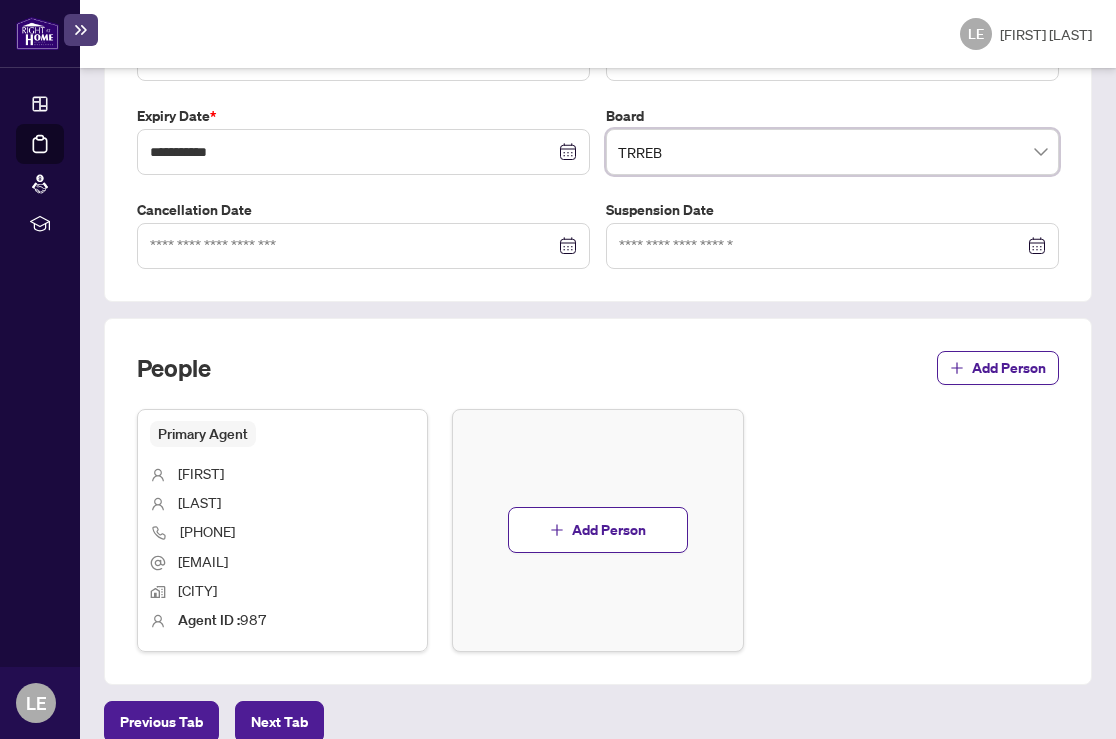 scroll, scrollTop: 611, scrollLeft: 0, axis: vertical 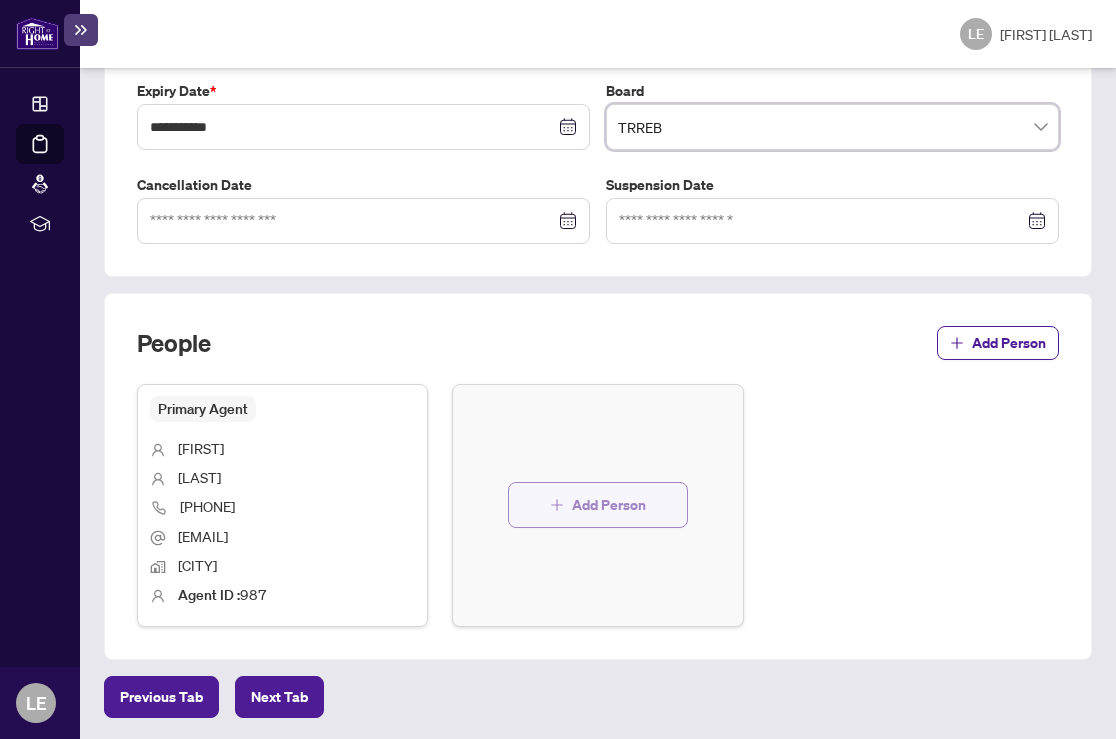 click at bounding box center [557, 505] 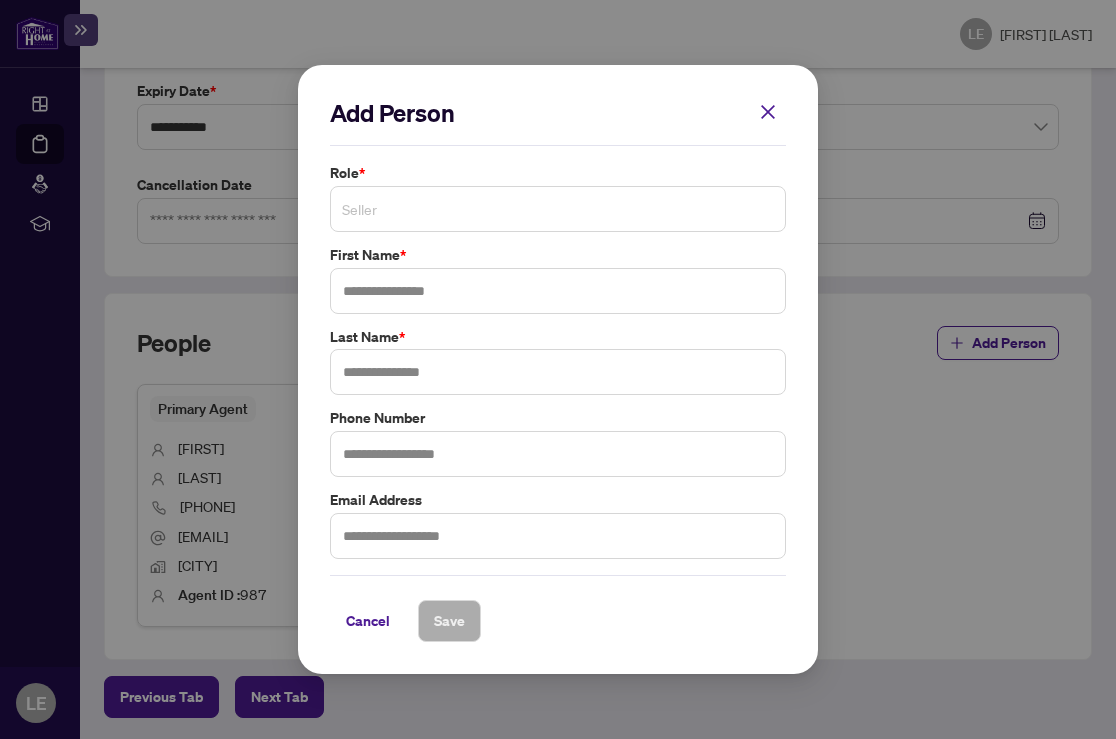 click on "Seller" at bounding box center (558, 209) 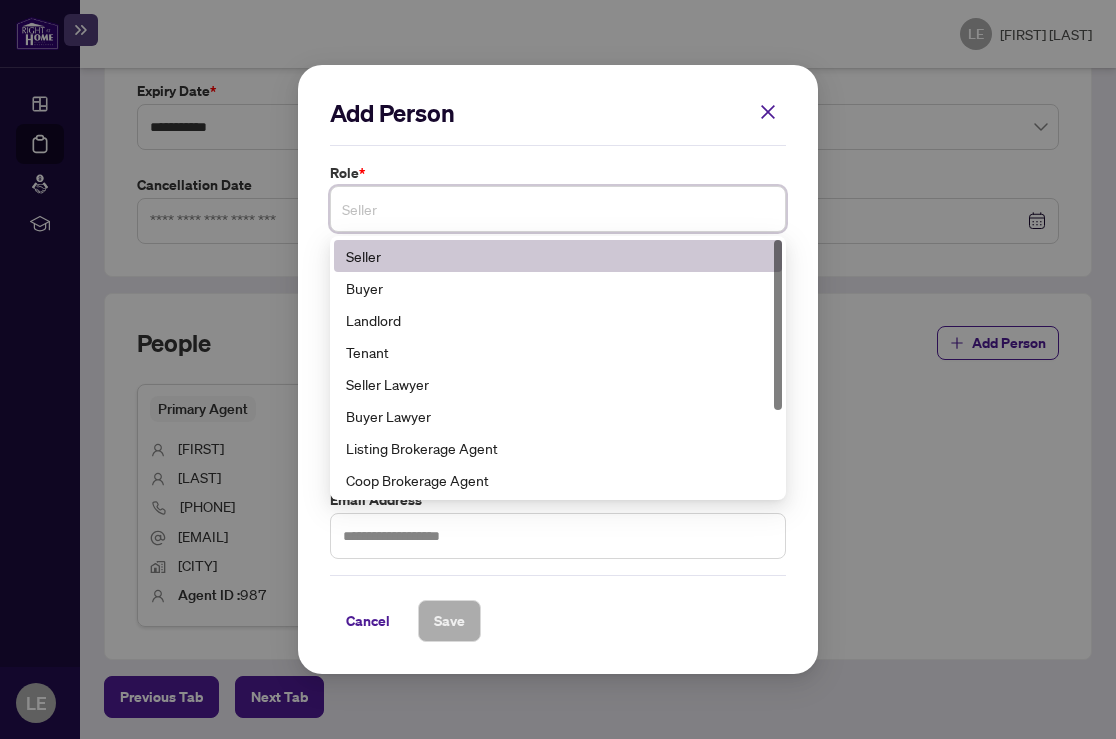 click on "Seller" at bounding box center (558, 209) 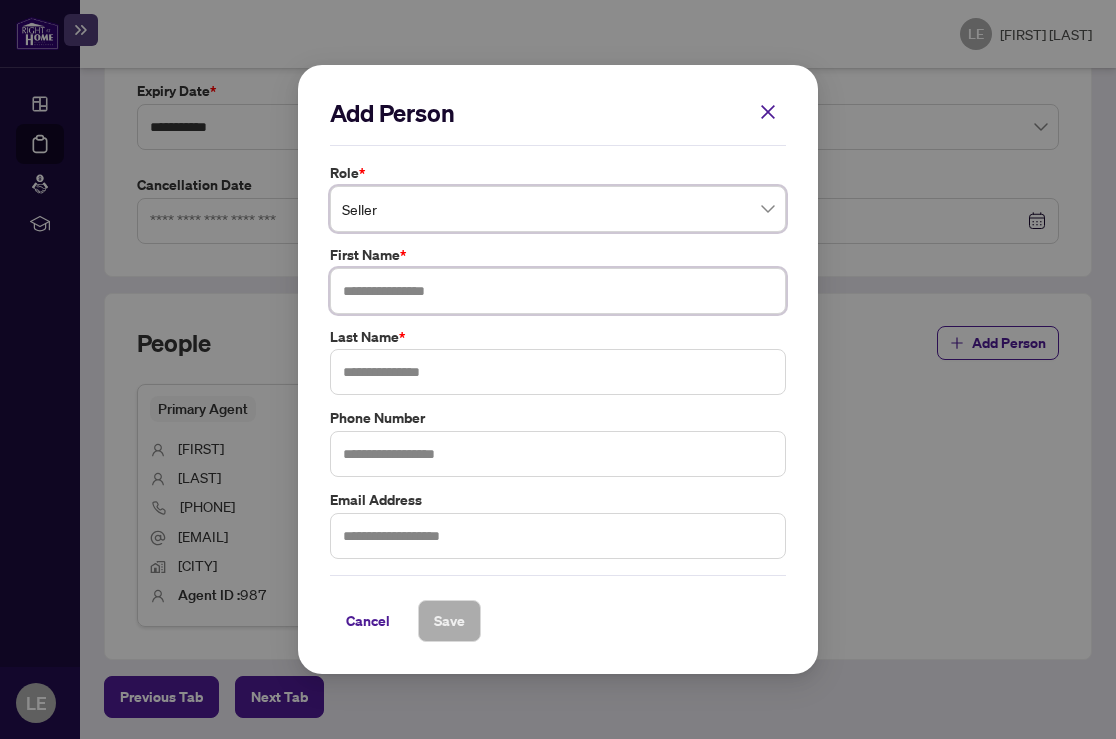 click at bounding box center [558, 291] 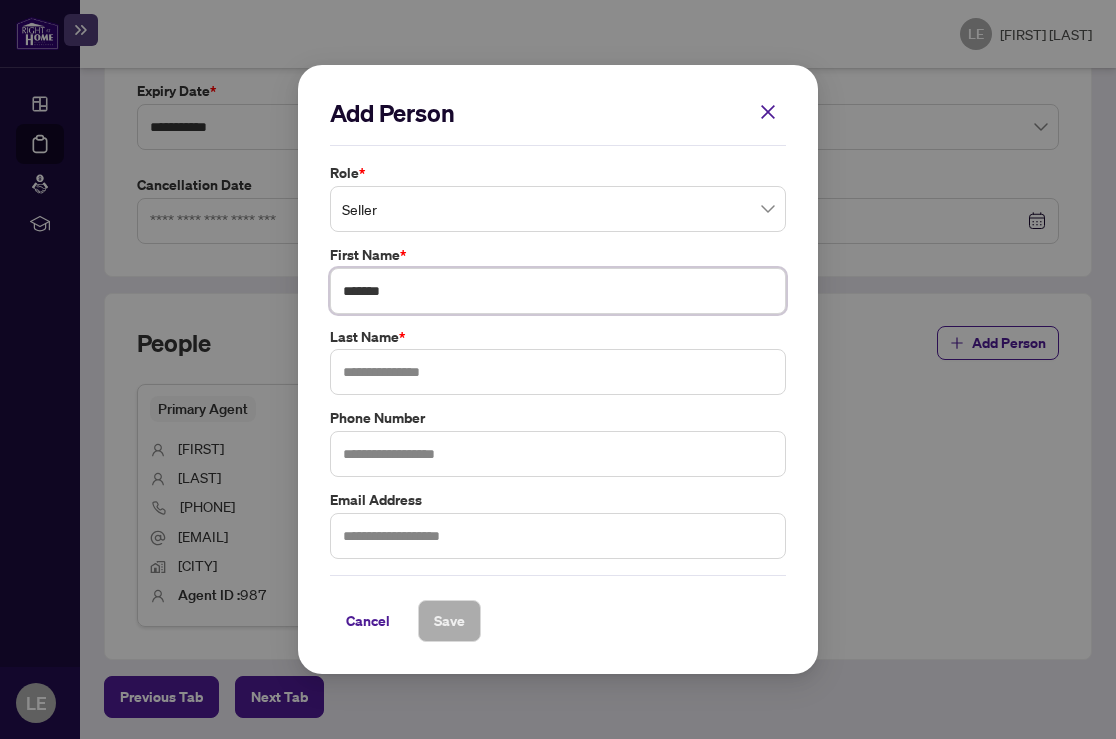 type on "*******" 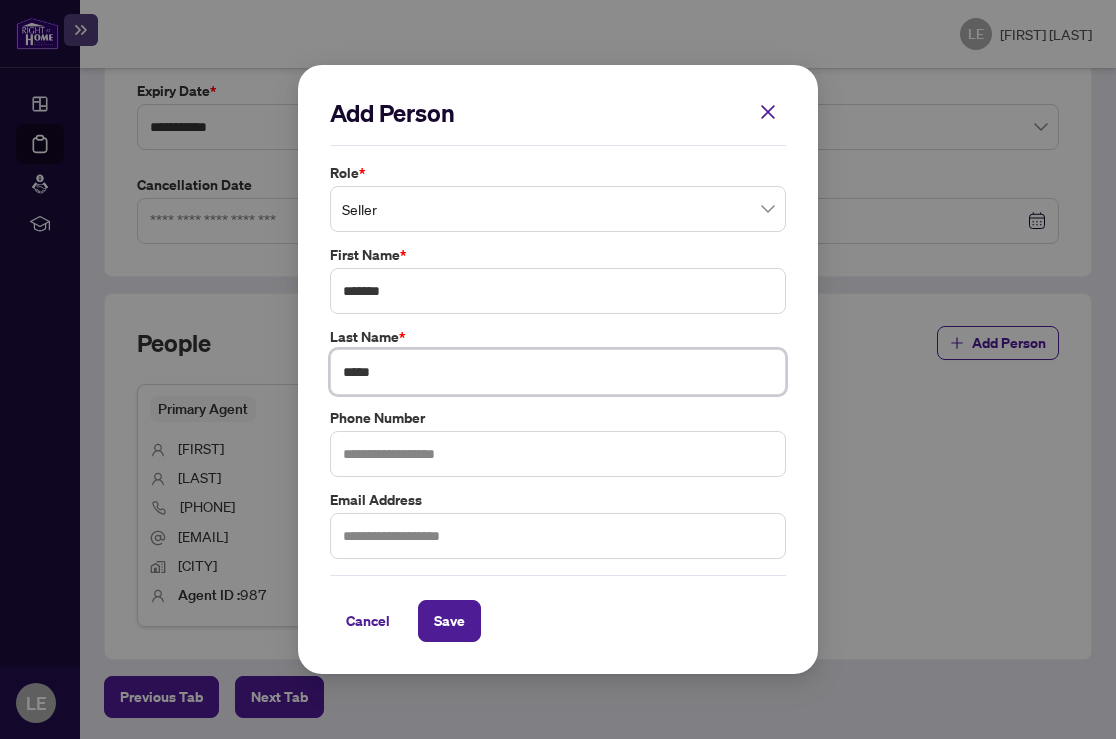 click on "*****" at bounding box center (558, 372) 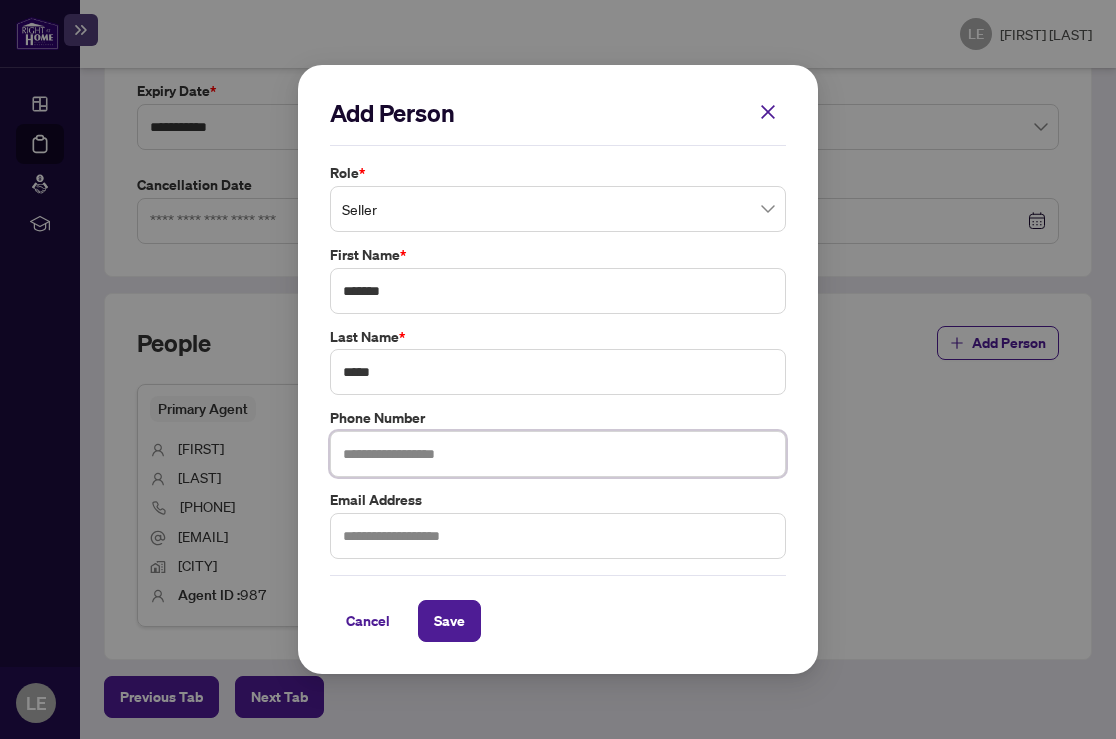 click at bounding box center [558, 454] 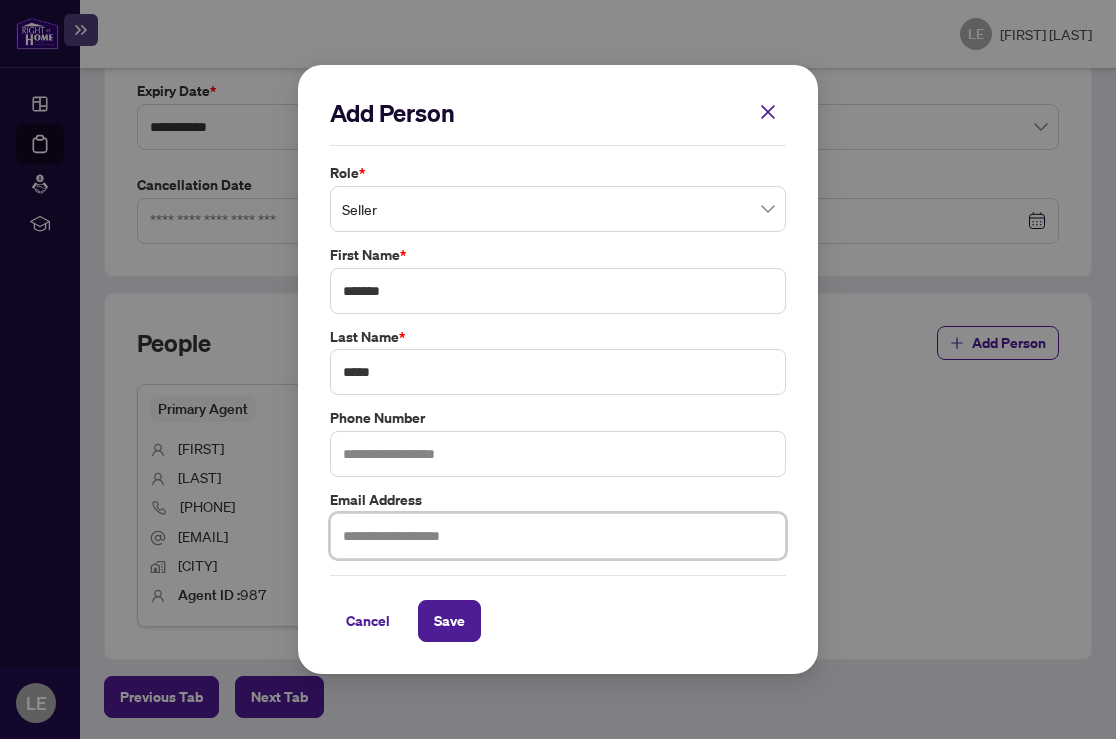 click at bounding box center (558, 536) 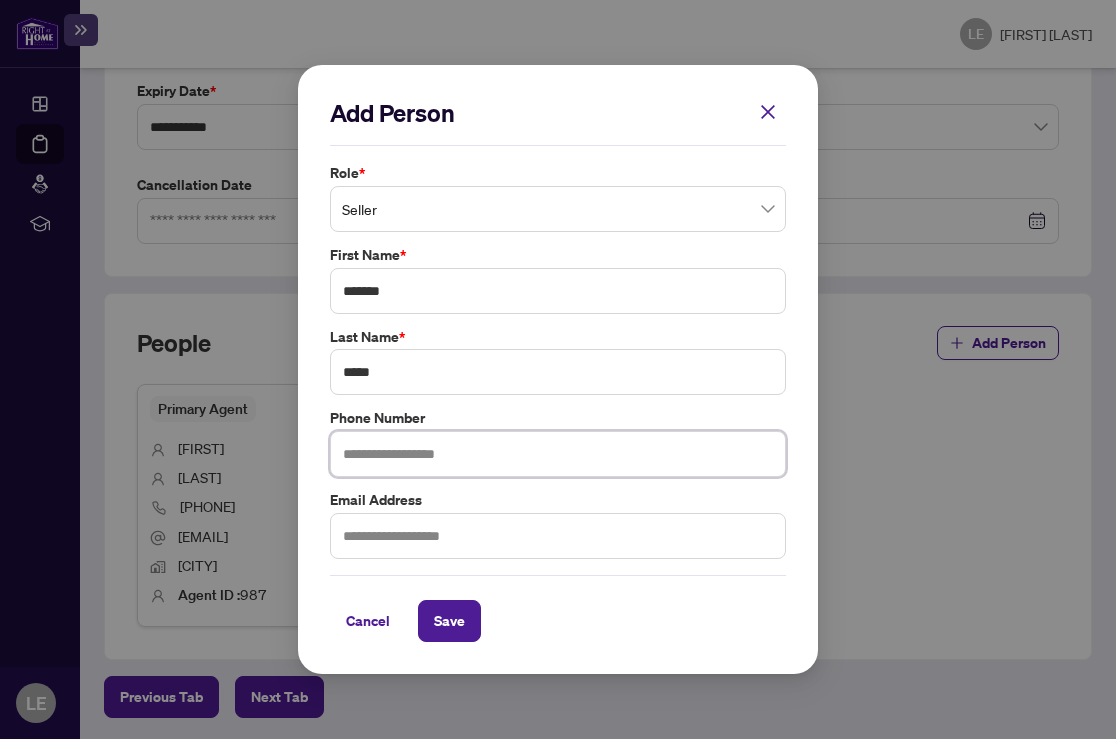 click at bounding box center [558, 454] 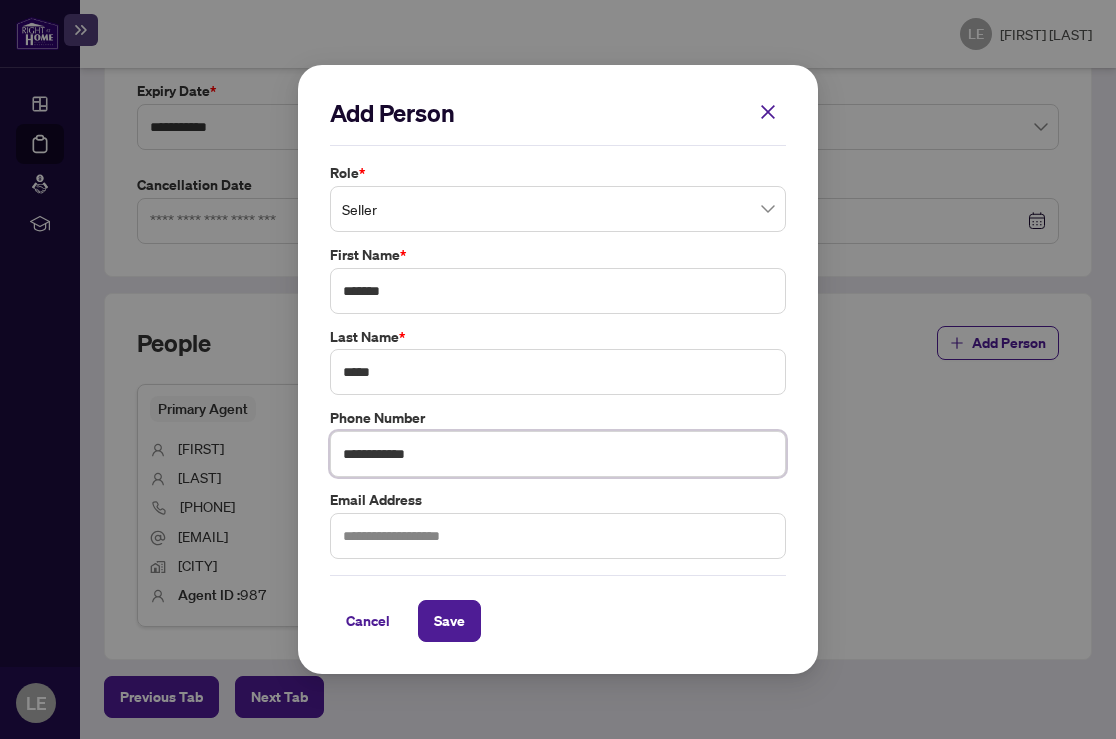 click on "**********" at bounding box center (558, 454) 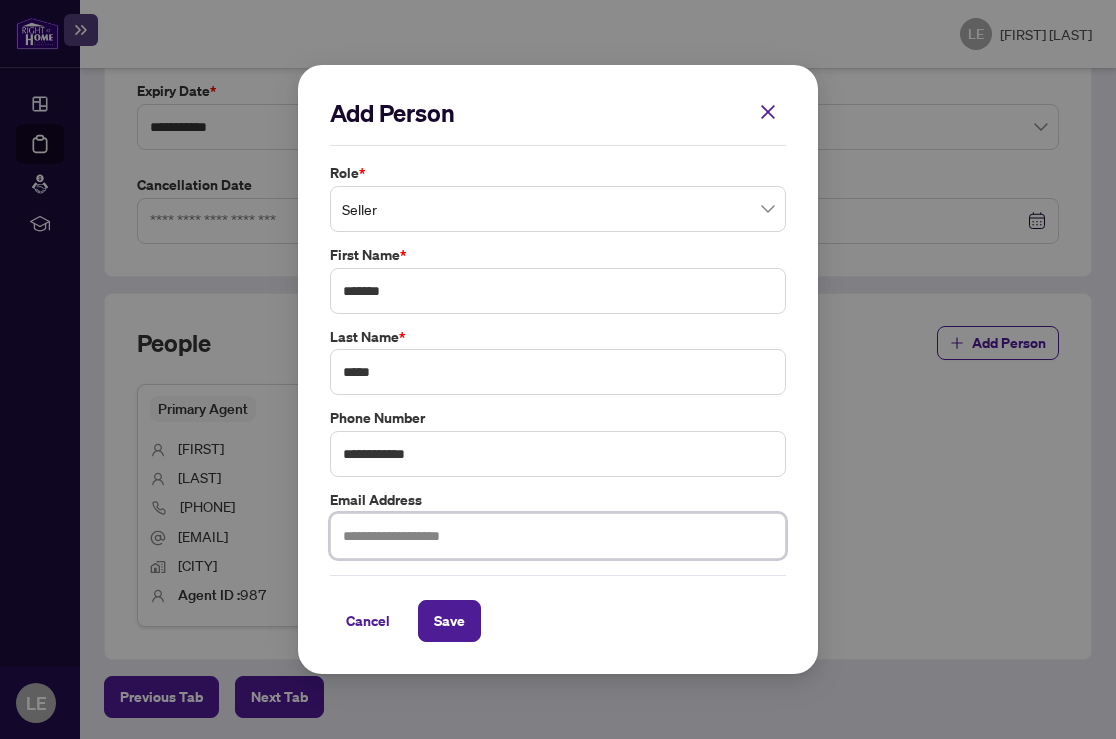 click at bounding box center [558, 536] 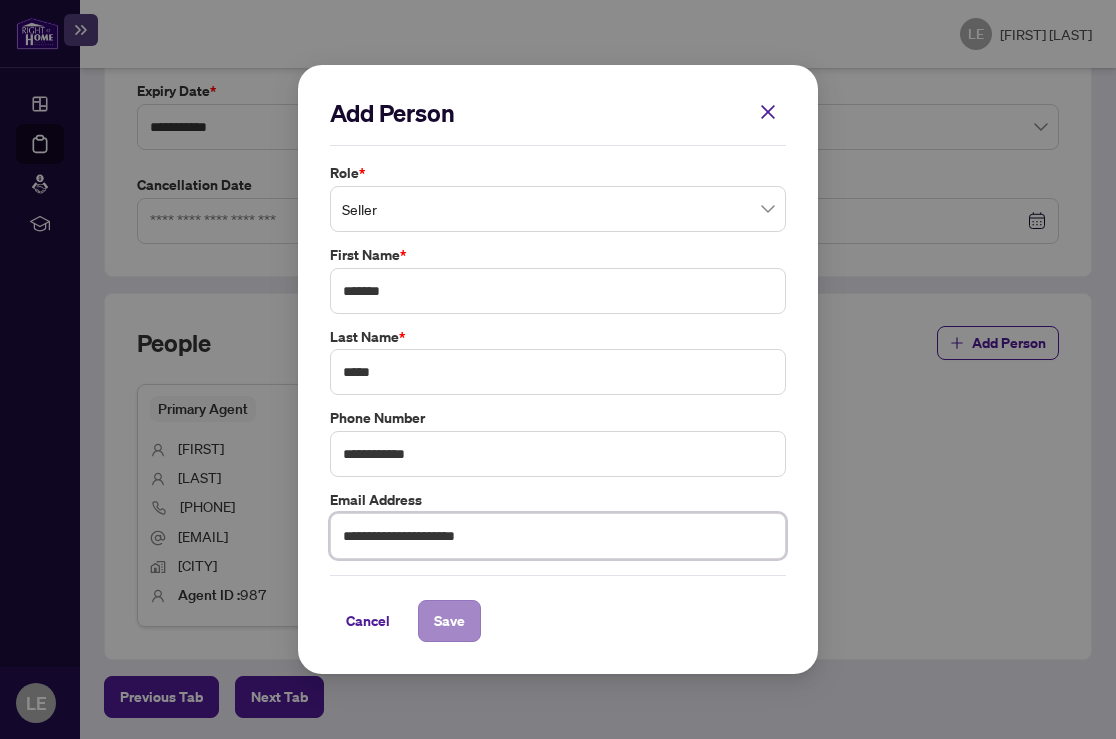 type on "**********" 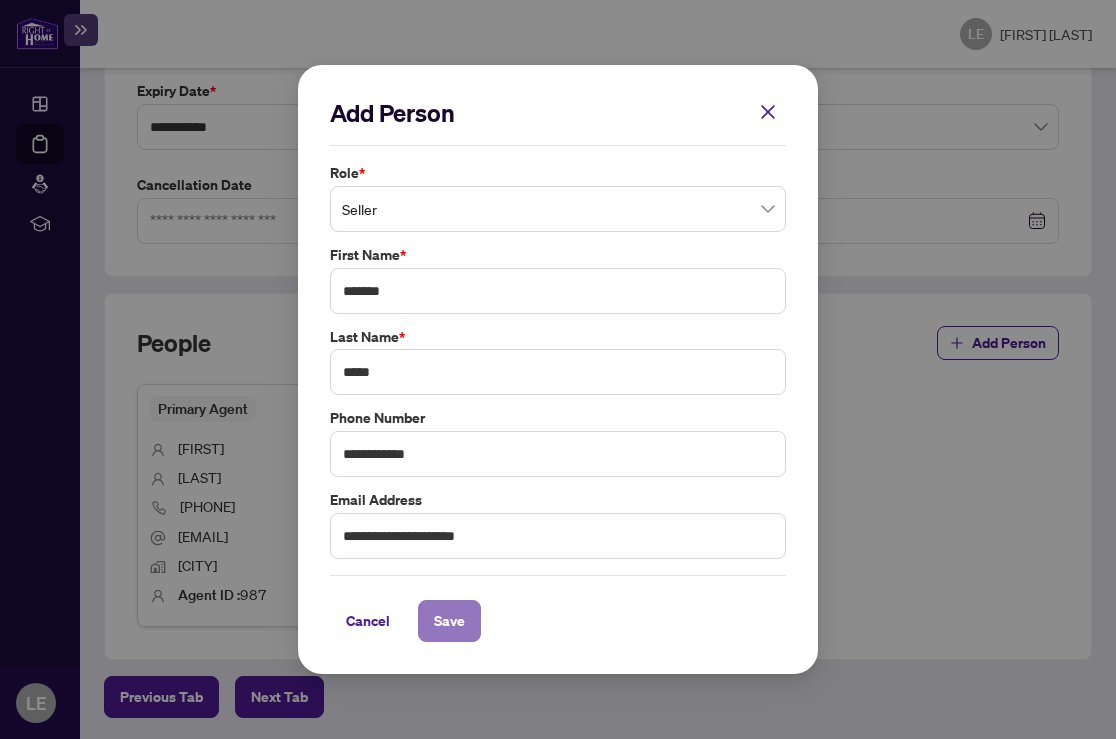 click on "Save" at bounding box center (449, 621) 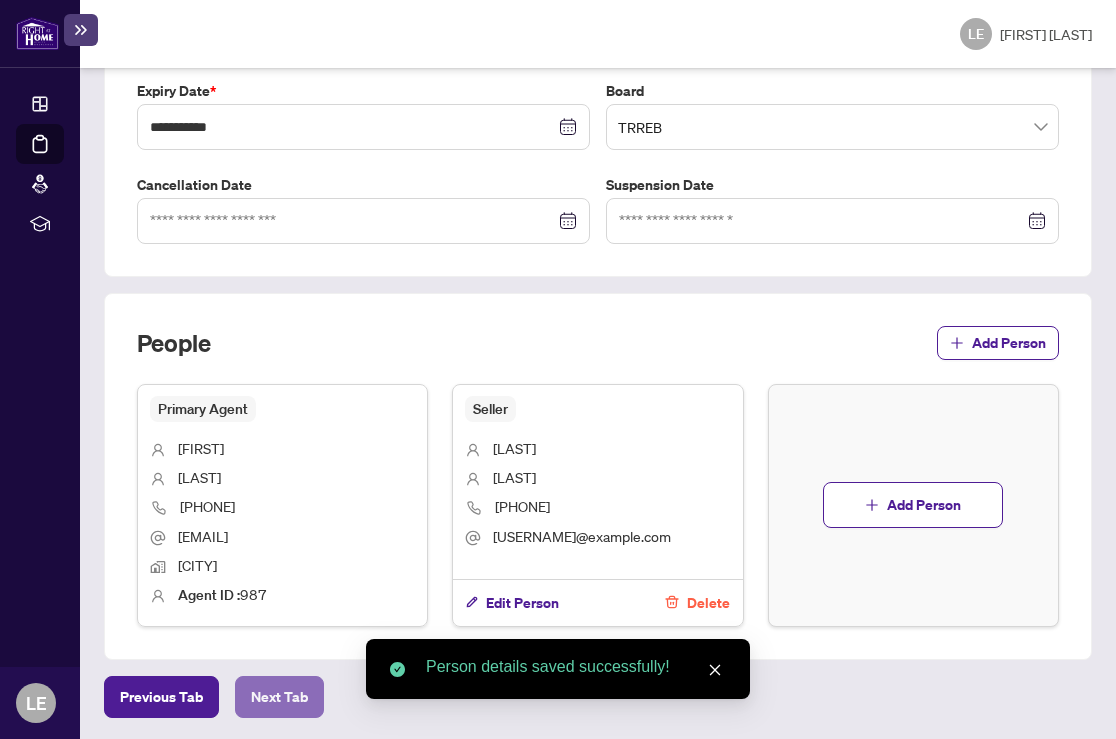 click on "Next Tab" at bounding box center [161, 697] 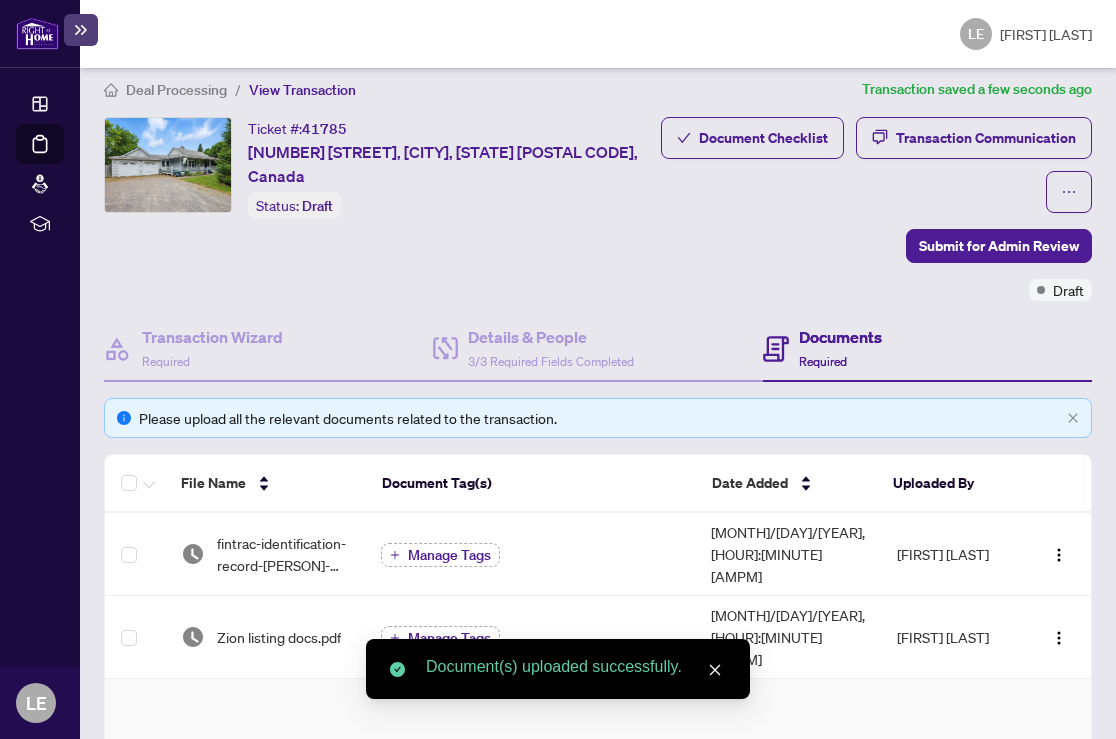 scroll, scrollTop: 0, scrollLeft: 0, axis: both 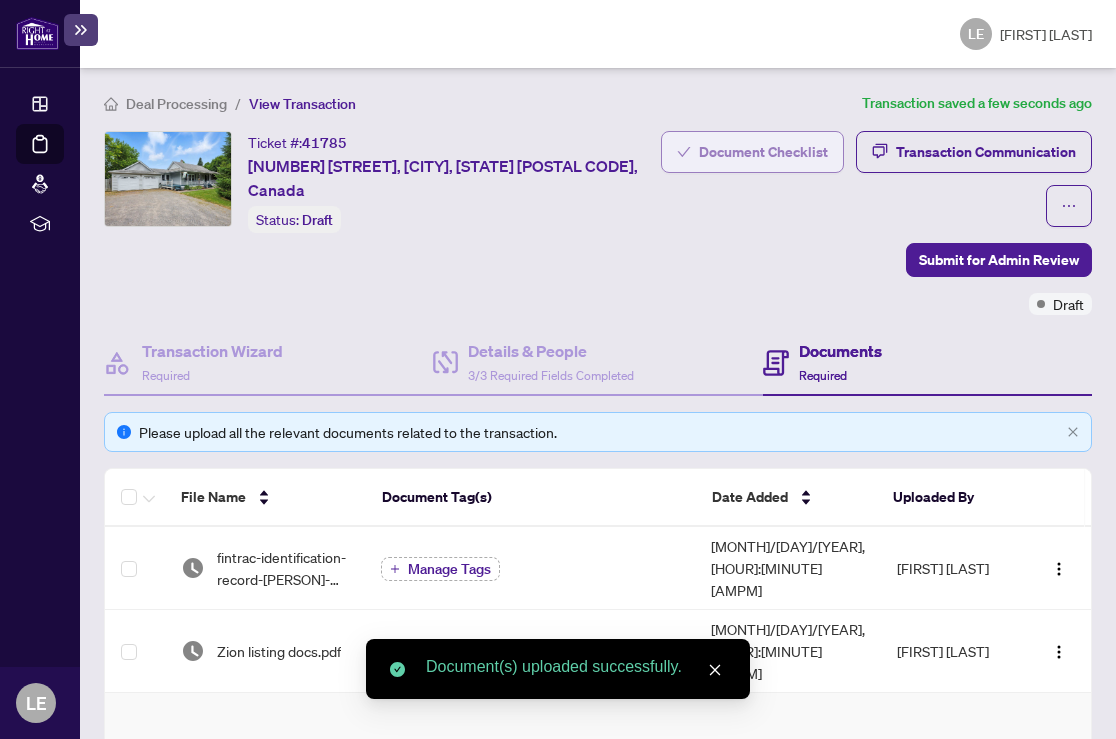 click on "Document Checklist" at bounding box center (763, 152) 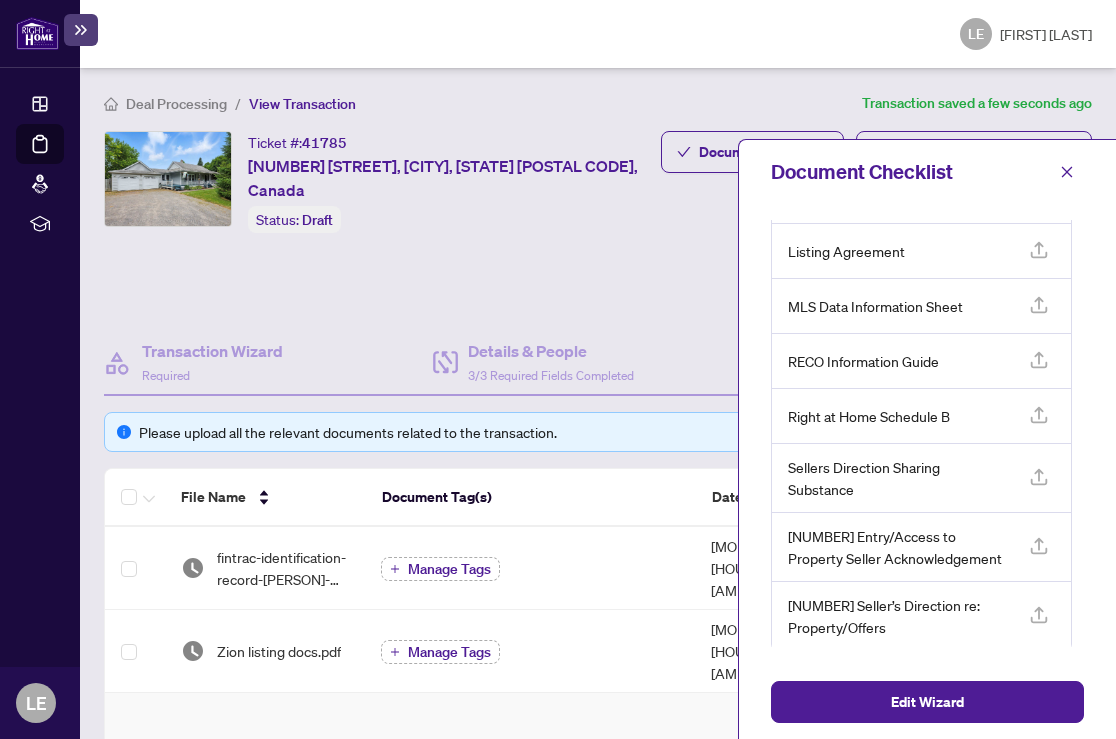 scroll, scrollTop: 0, scrollLeft: 0, axis: both 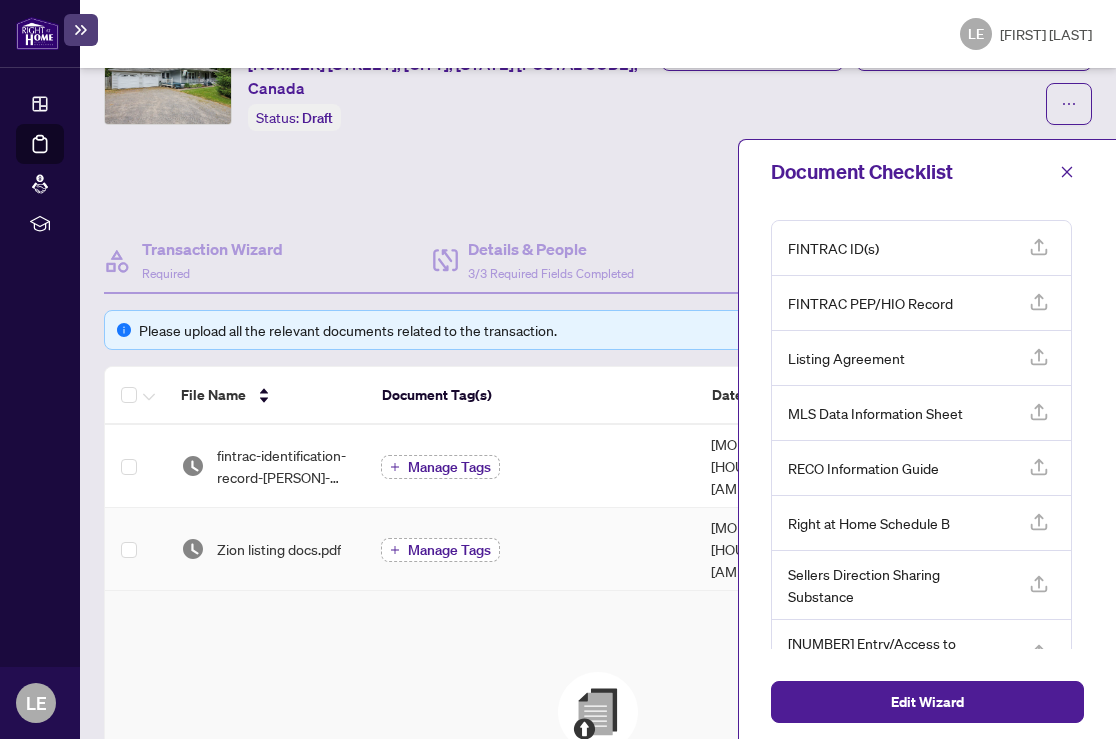 click on "Manage Tags" at bounding box center (449, 550) 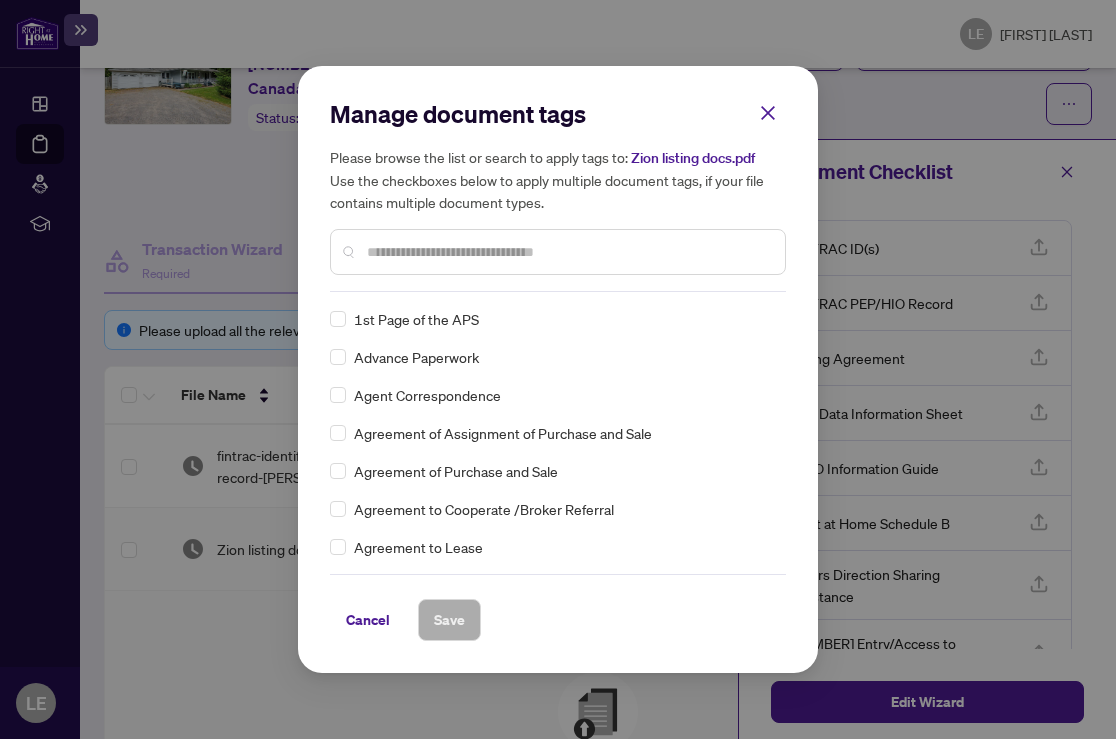 click at bounding box center (568, 252) 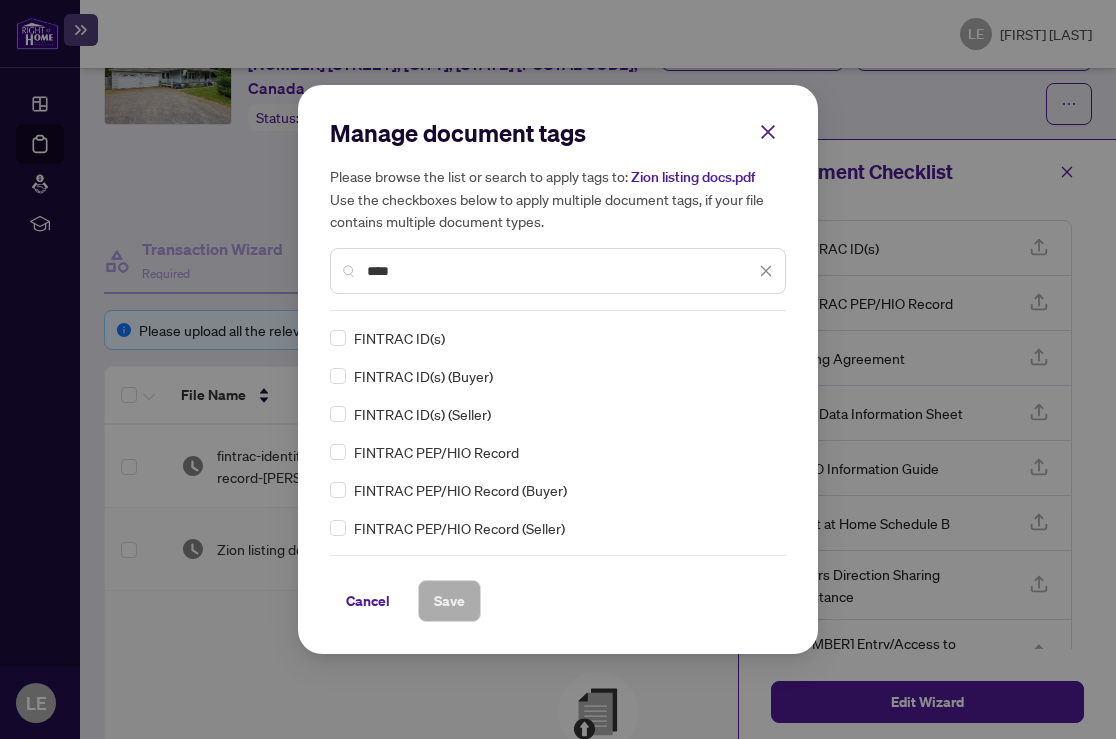 type on "****" 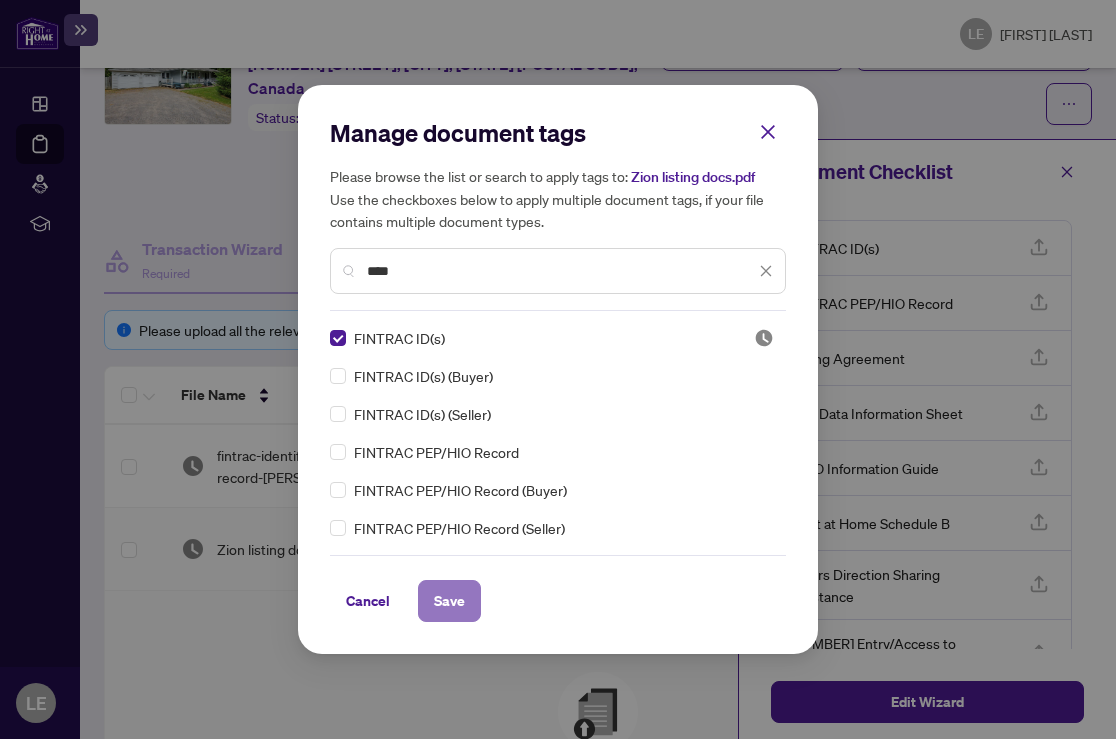 click on "Save" at bounding box center (449, 601) 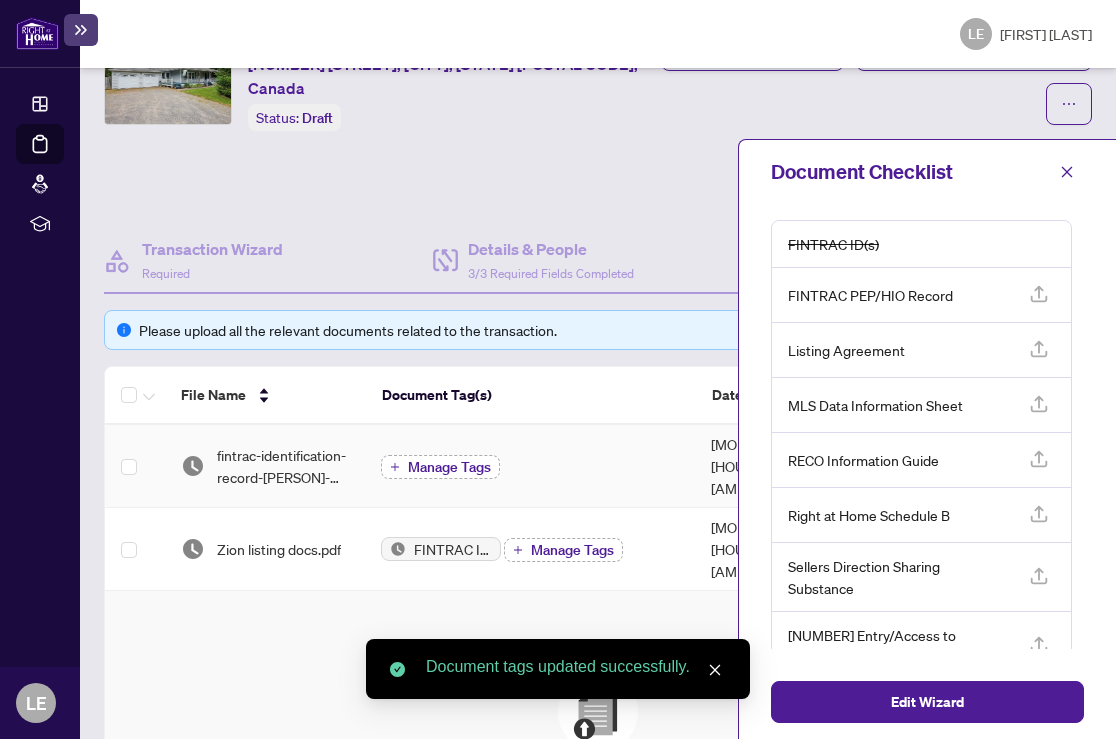 click on "Manage Tags" at bounding box center [440, 467] 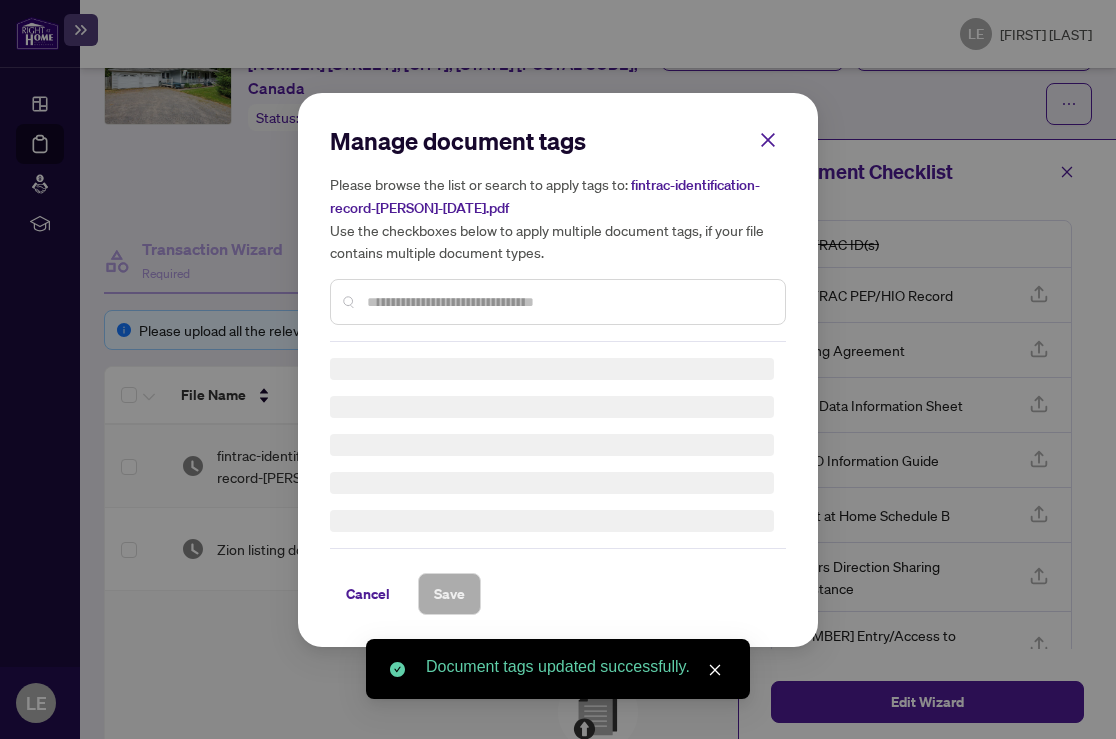 click on "fintrac-identification-record-[PERSON]-[DATE]-[TIME].pdf" at bounding box center (0, 0) 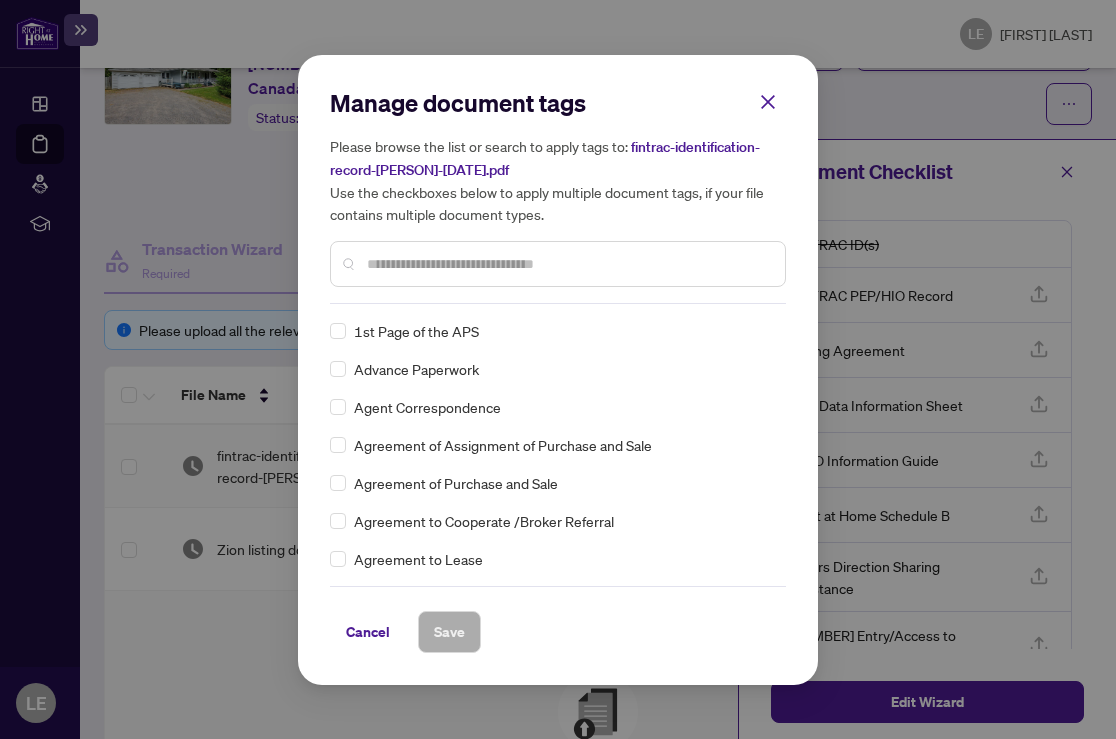 click at bounding box center (0, 0) 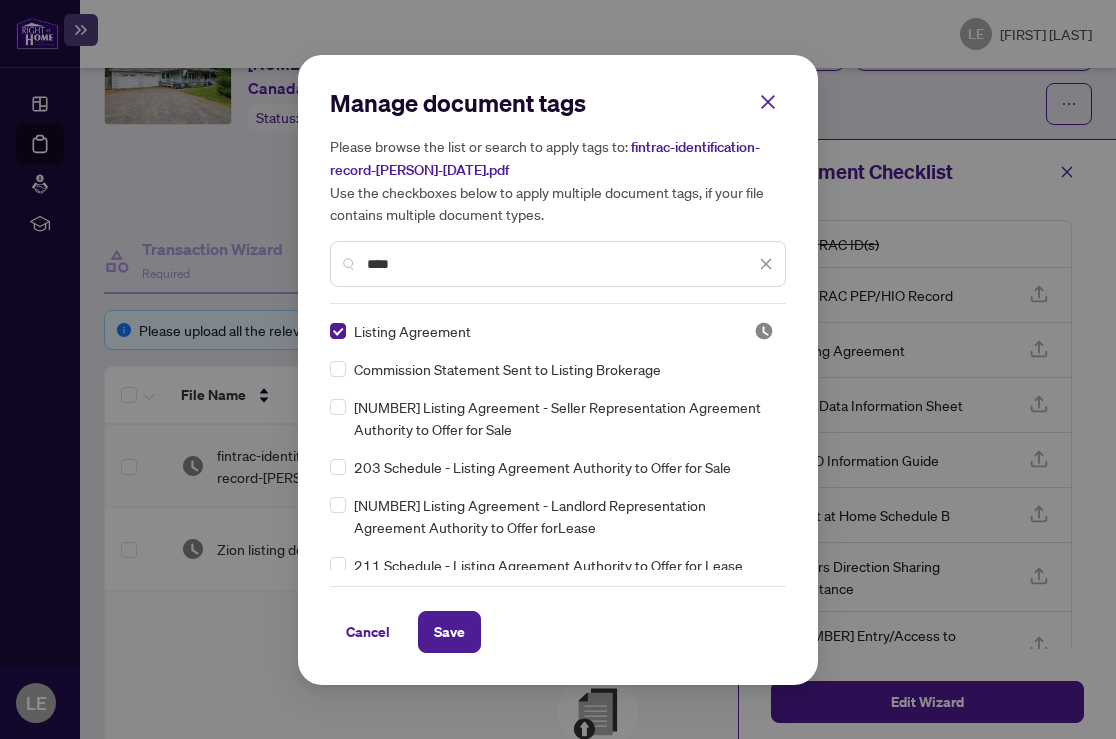 scroll, scrollTop: 52, scrollLeft: 0, axis: vertical 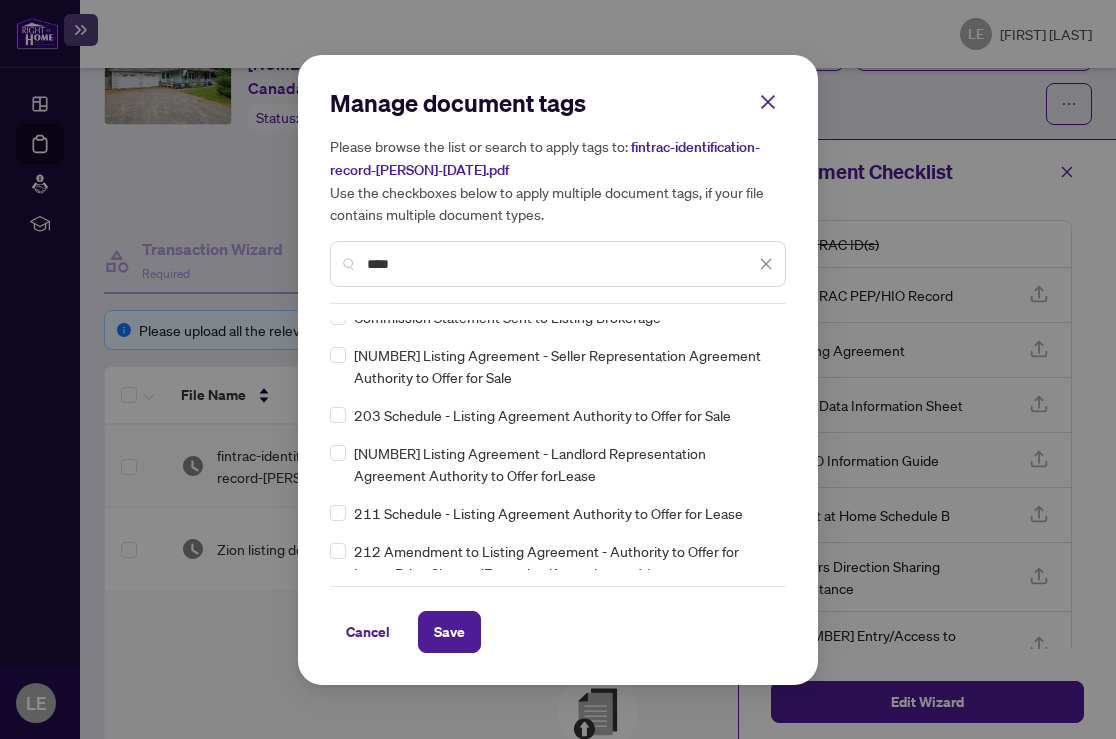 click on "****" at bounding box center (561, 264) 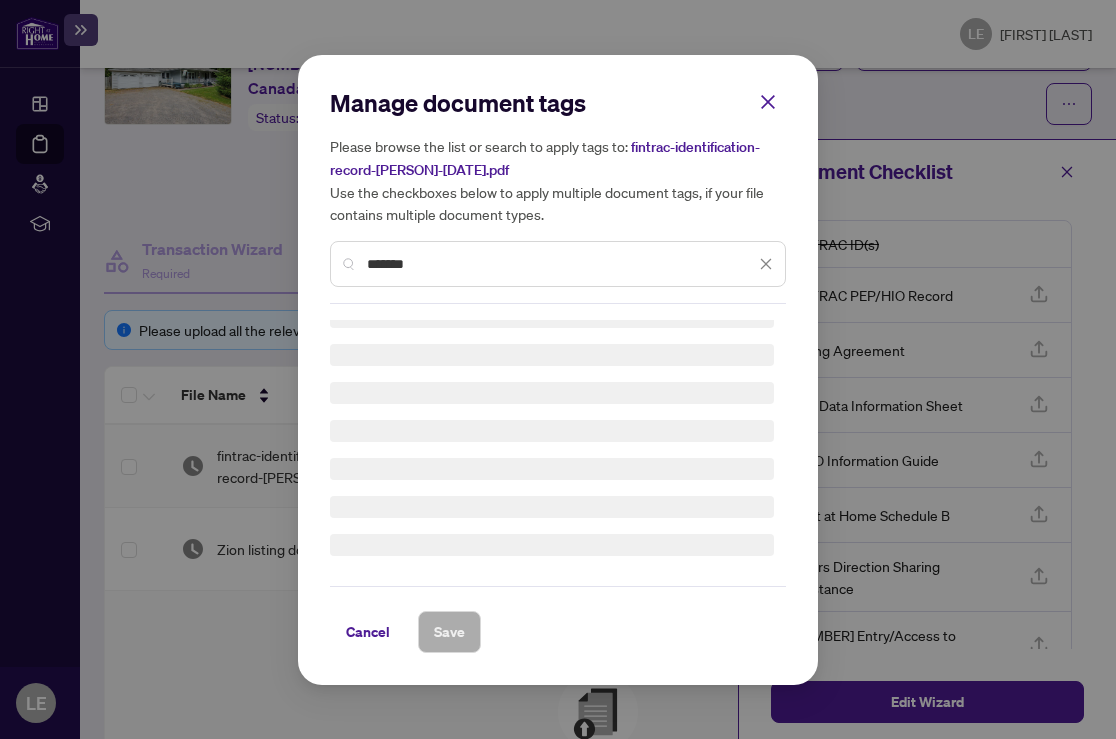 scroll, scrollTop: 0, scrollLeft: 0, axis: both 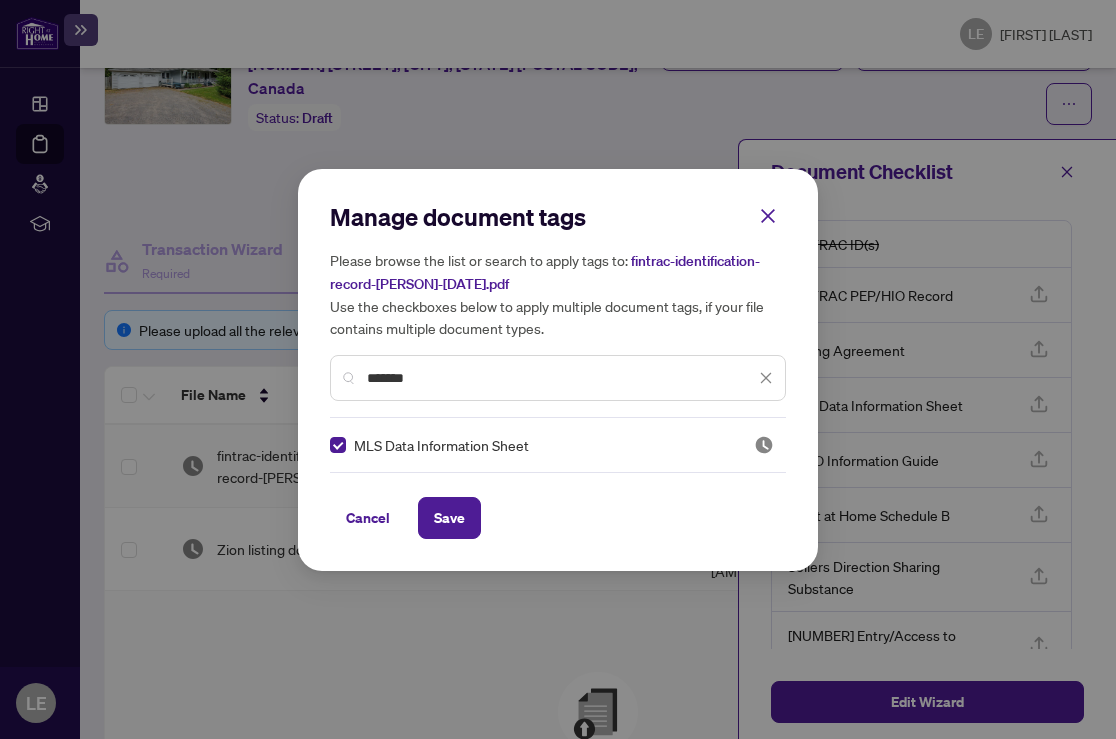 click on "*******" at bounding box center (561, 378) 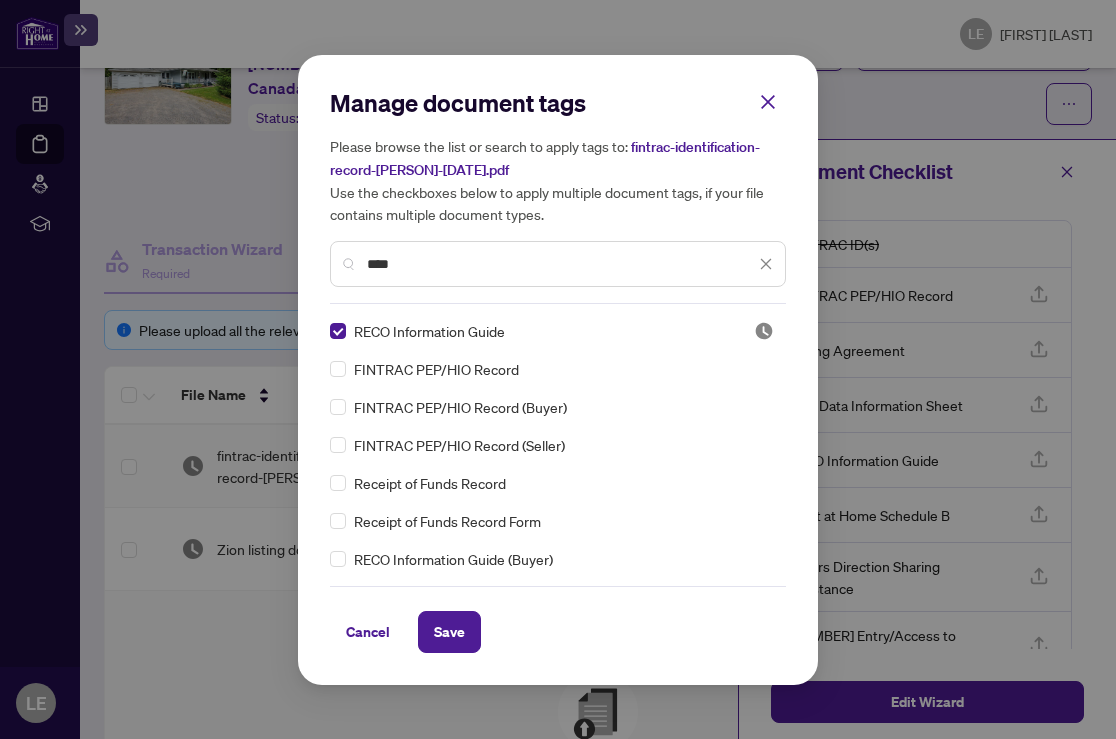 click on "****" at bounding box center [0, 0] 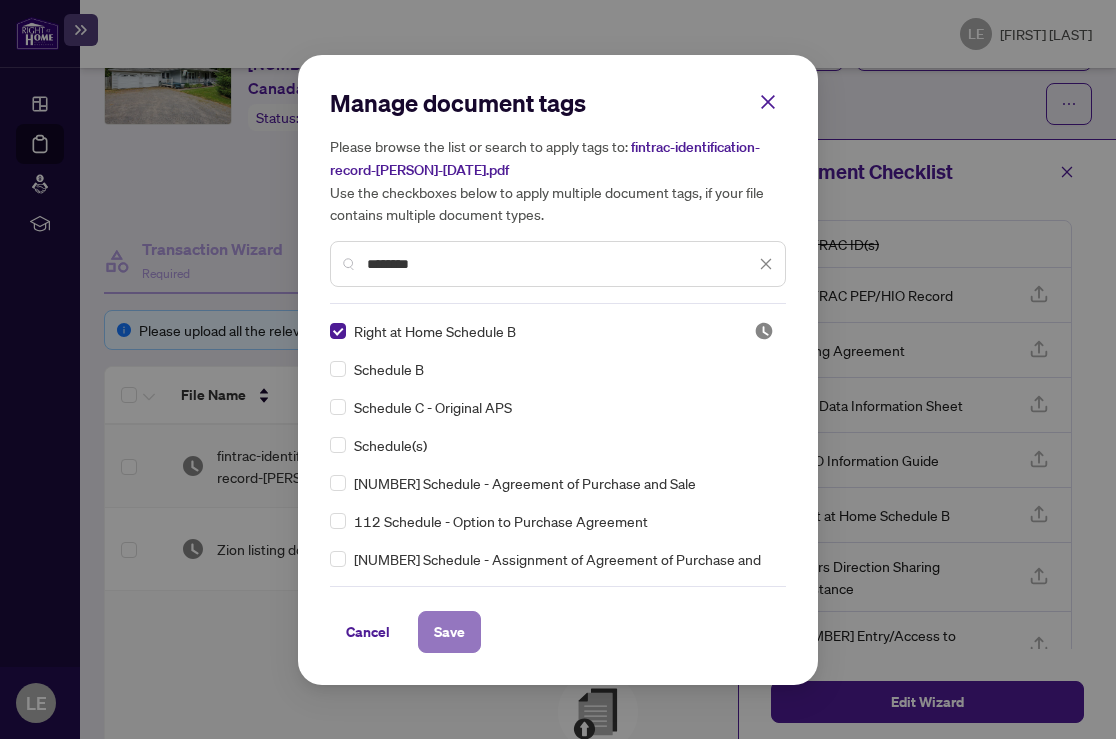 click on "Save" at bounding box center (0, 0) 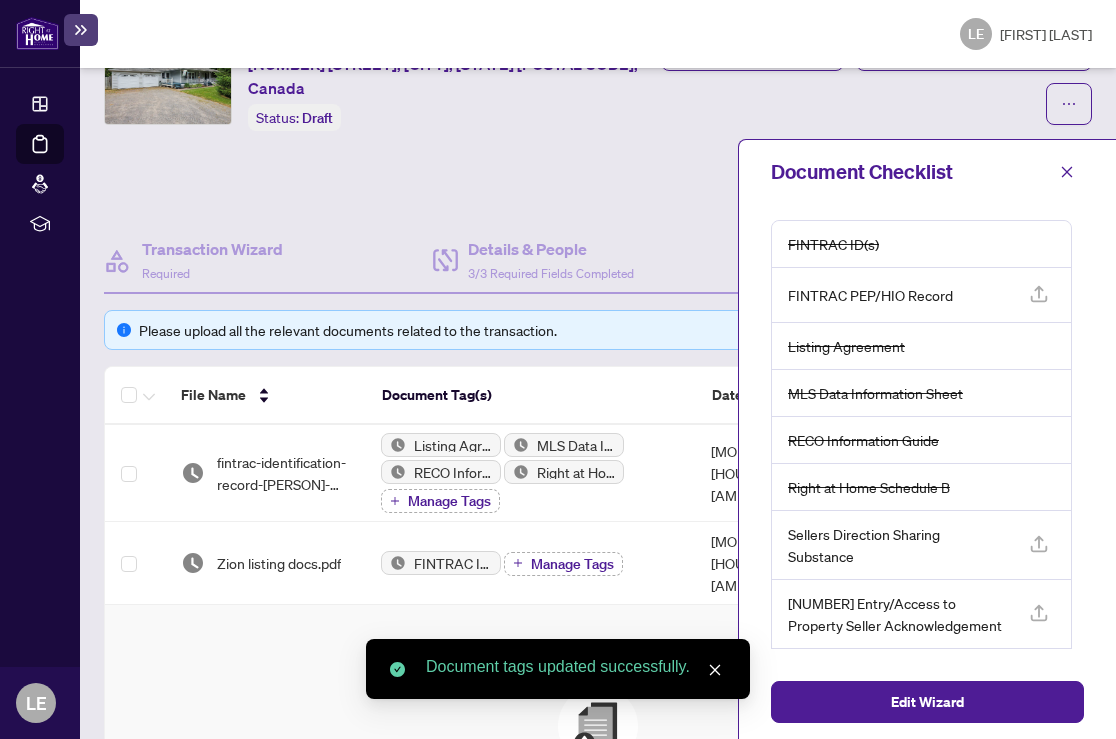 scroll, scrollTop: 69, scrollLeft: 0, axis: vertical 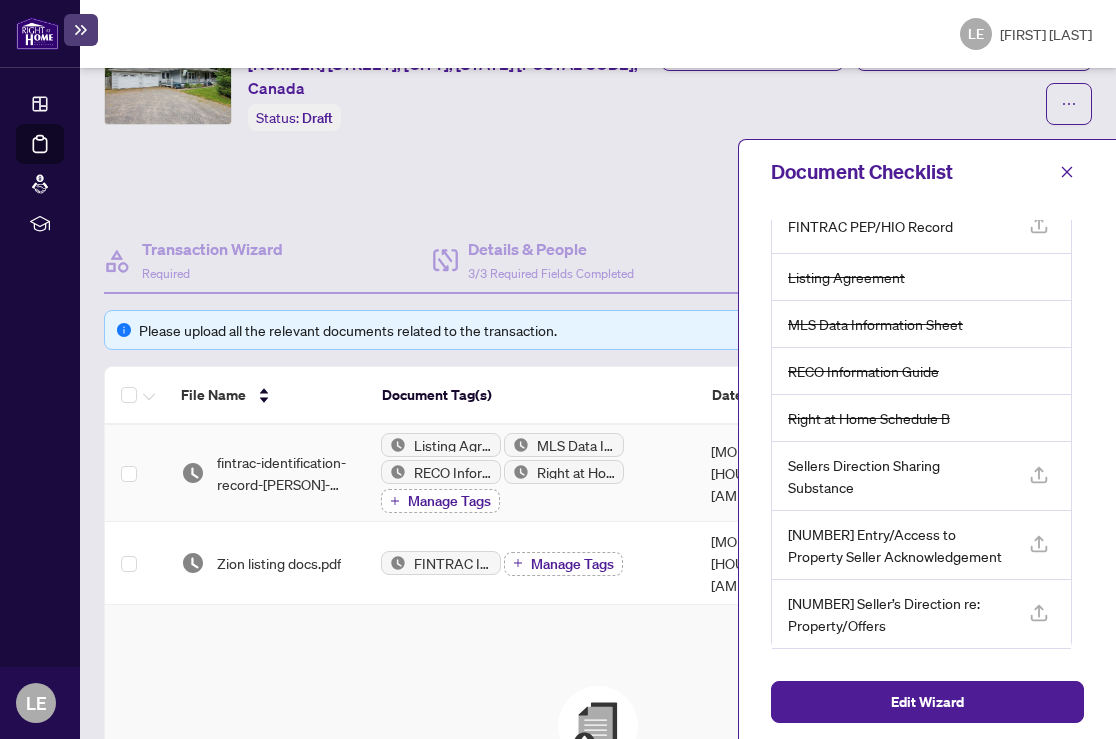 click on "Manage Tags" at bounding box center [449, 501] 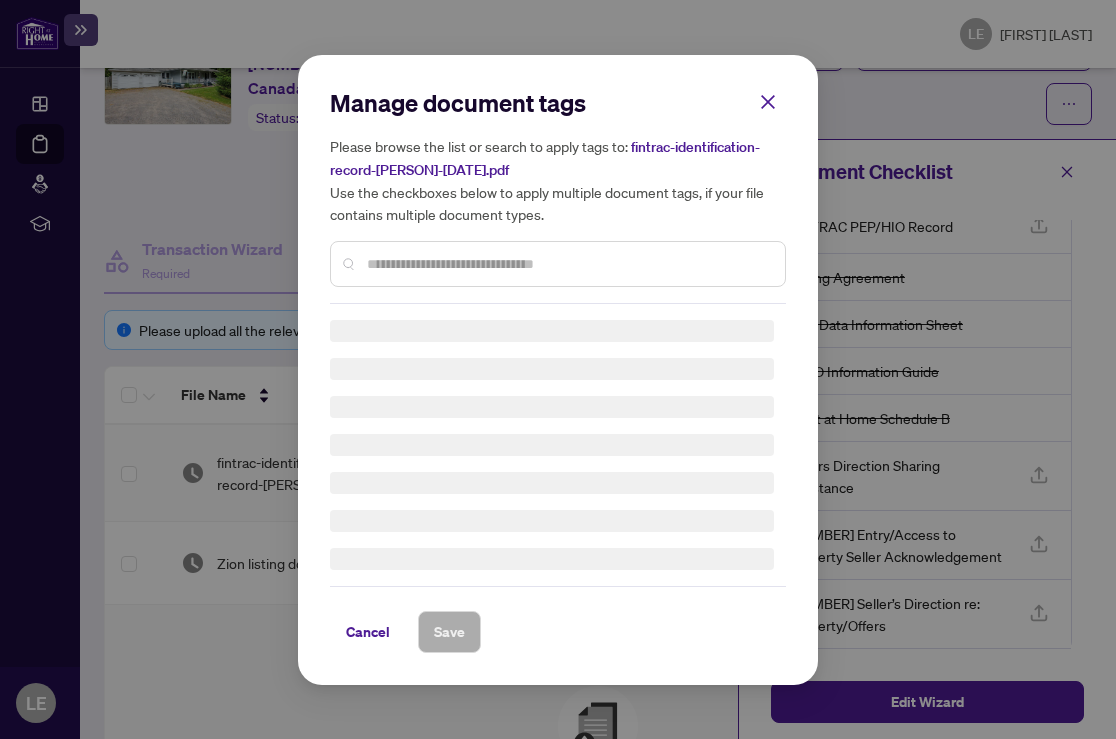 click at bounding box center (0, 0) 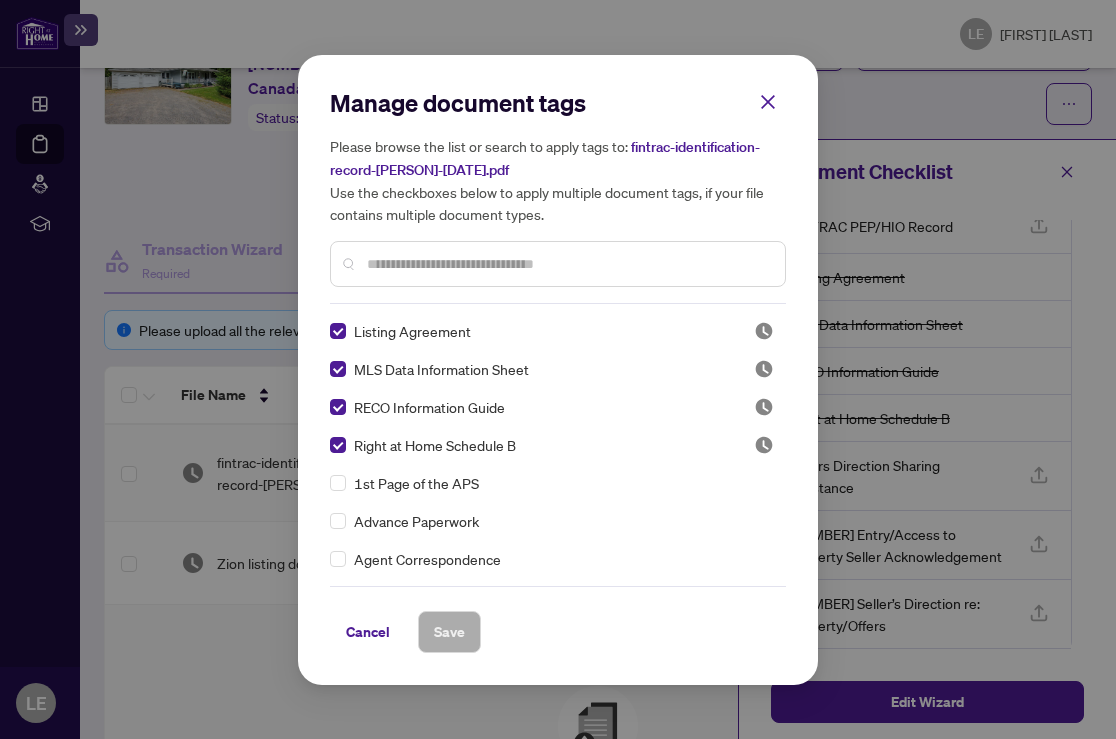 click at bounding box center (568, 264) 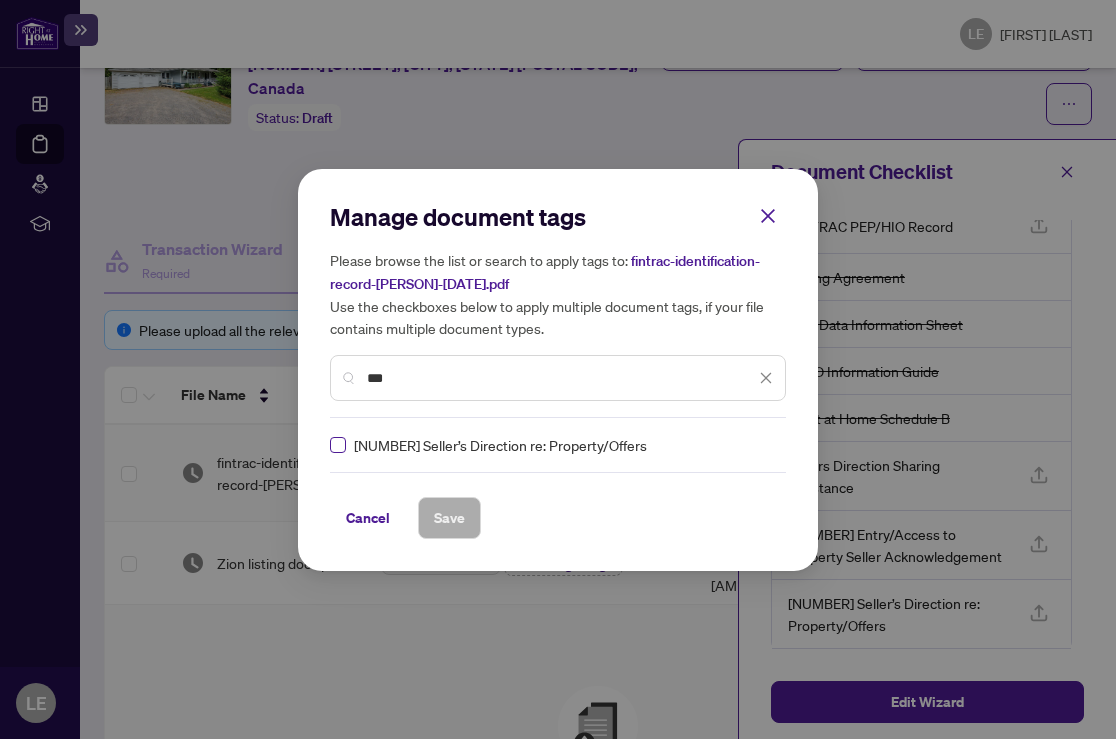 type on "***" 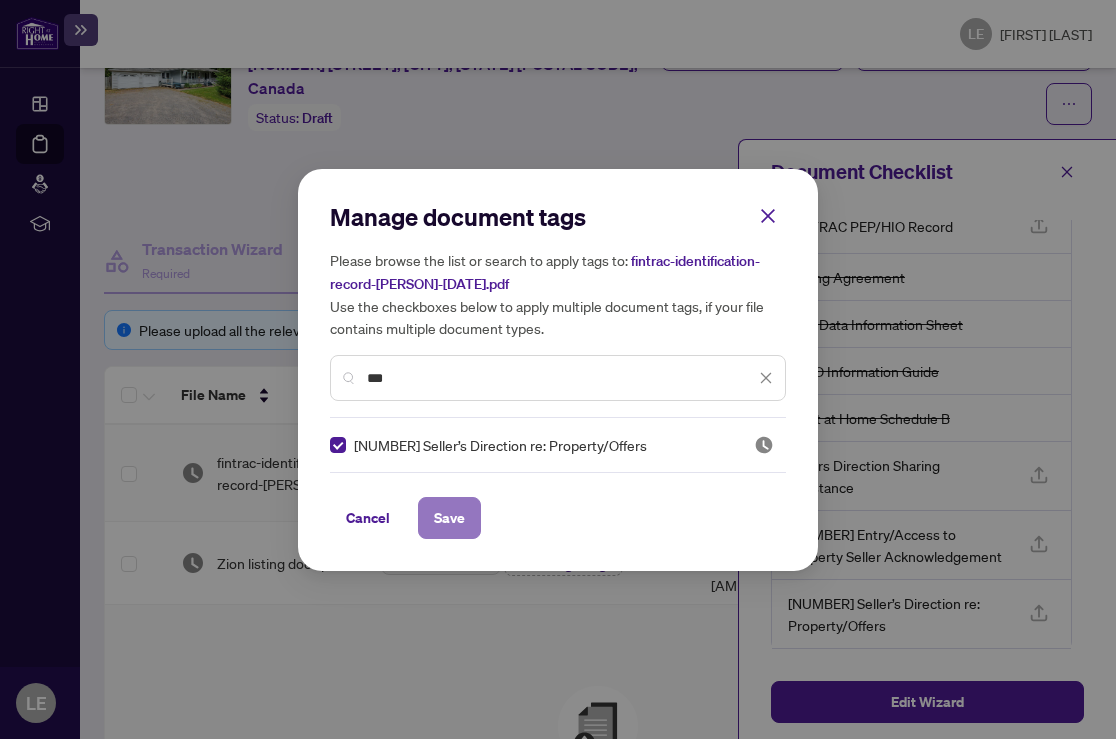click on "Save" at bounding box center [0, 0] 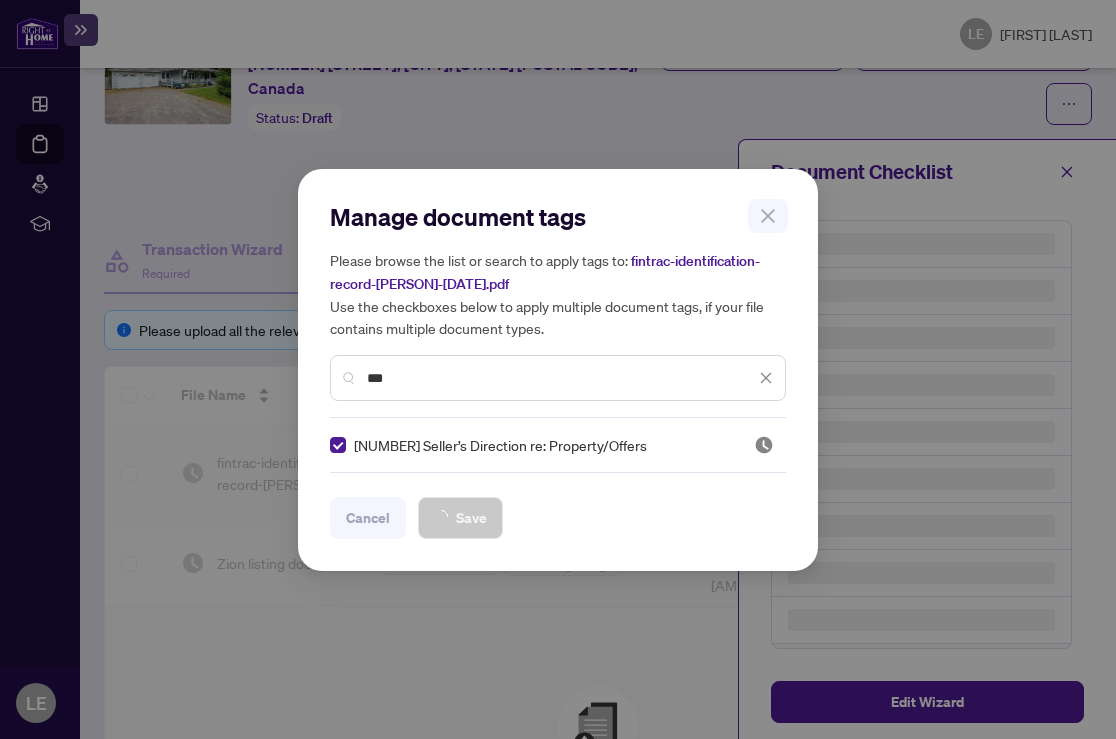 scroll, scrollTop: 0, scrollLeft: 0, axis: both 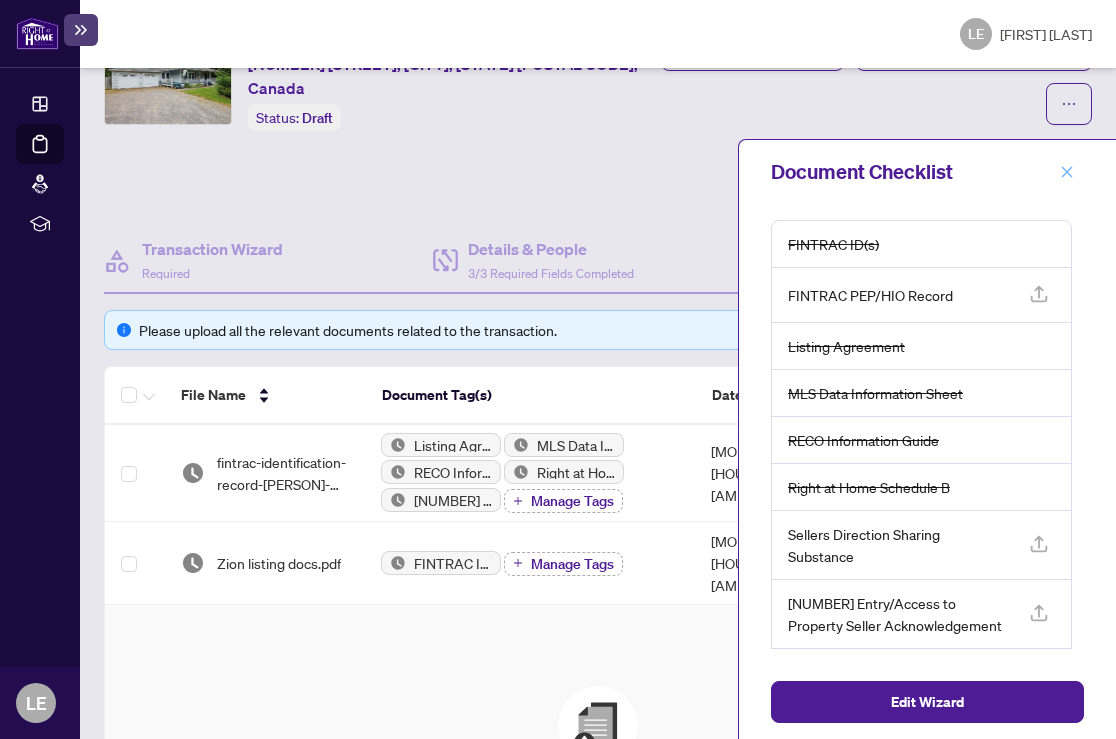 click at bounding box center (1067, 172) 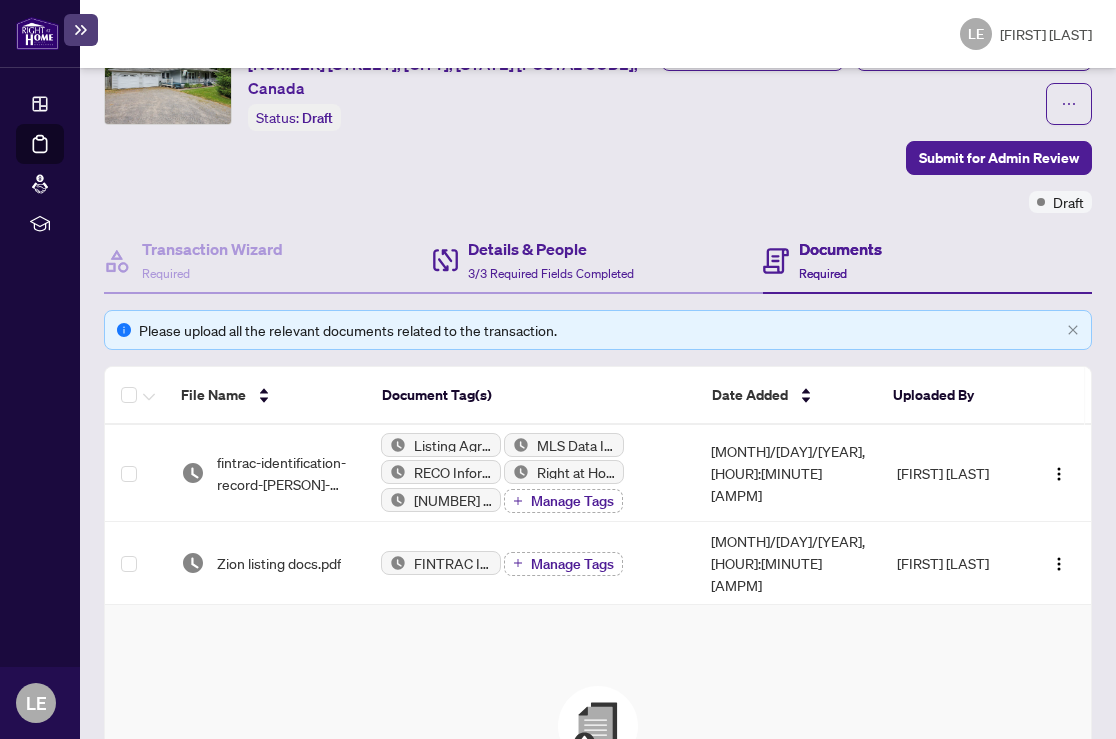 scroll, scrollTop: 0, scrollLeft: 0, axis: both 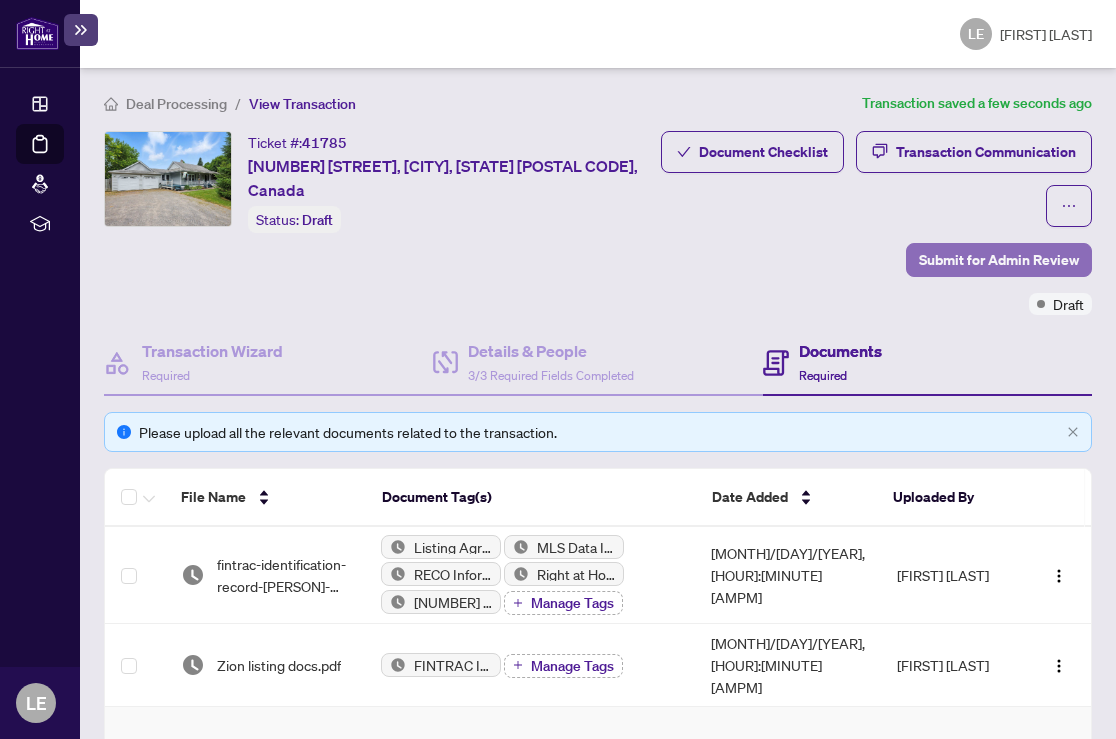 click on "Submit for Admin Review" at bounding box center [999, 260] 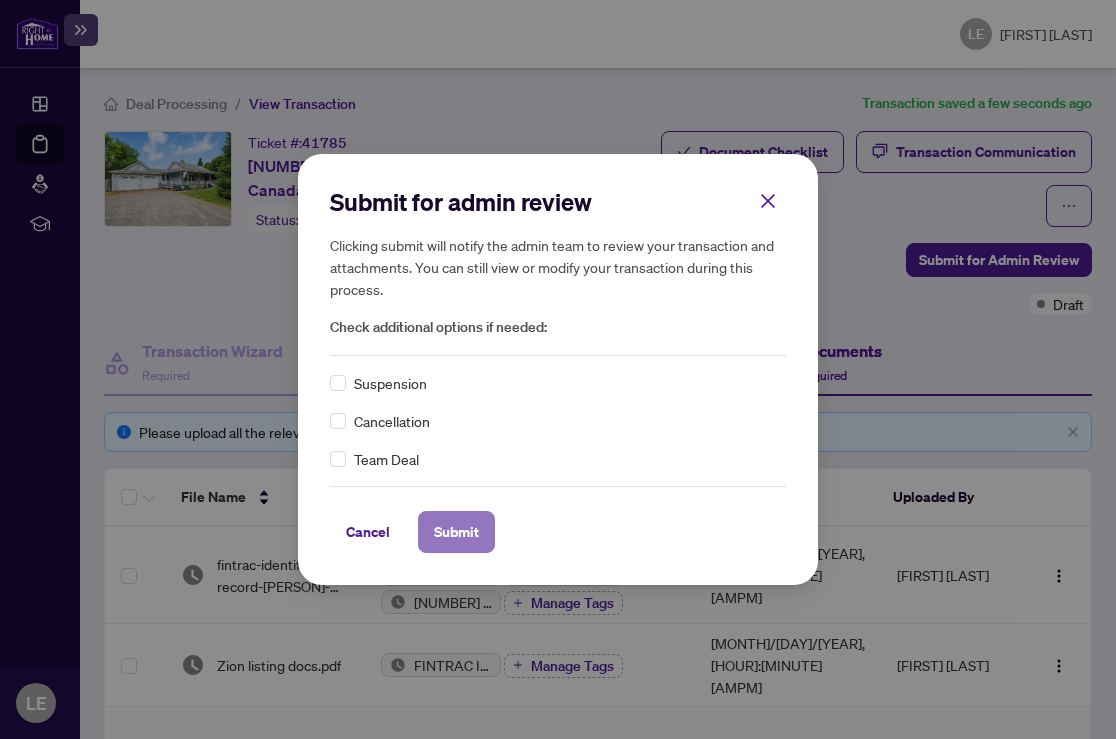 click on "Submit" at bounding box center (0, 0) 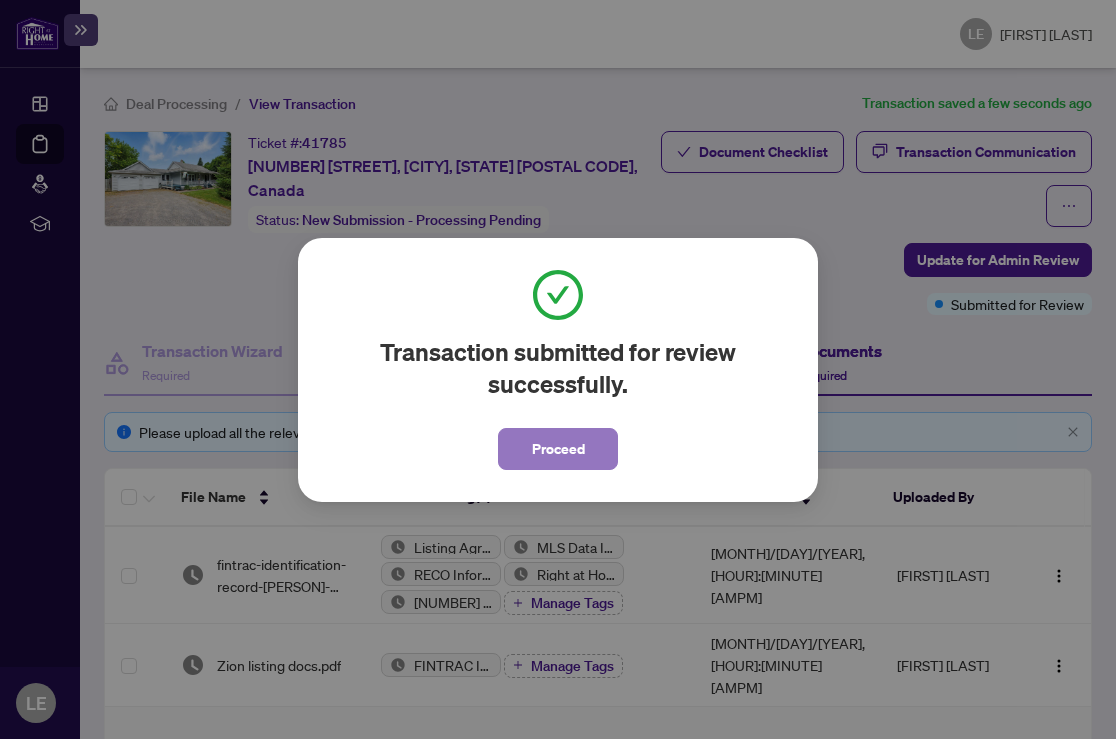 click on "Proceed" at bounding box center (558, 449) 